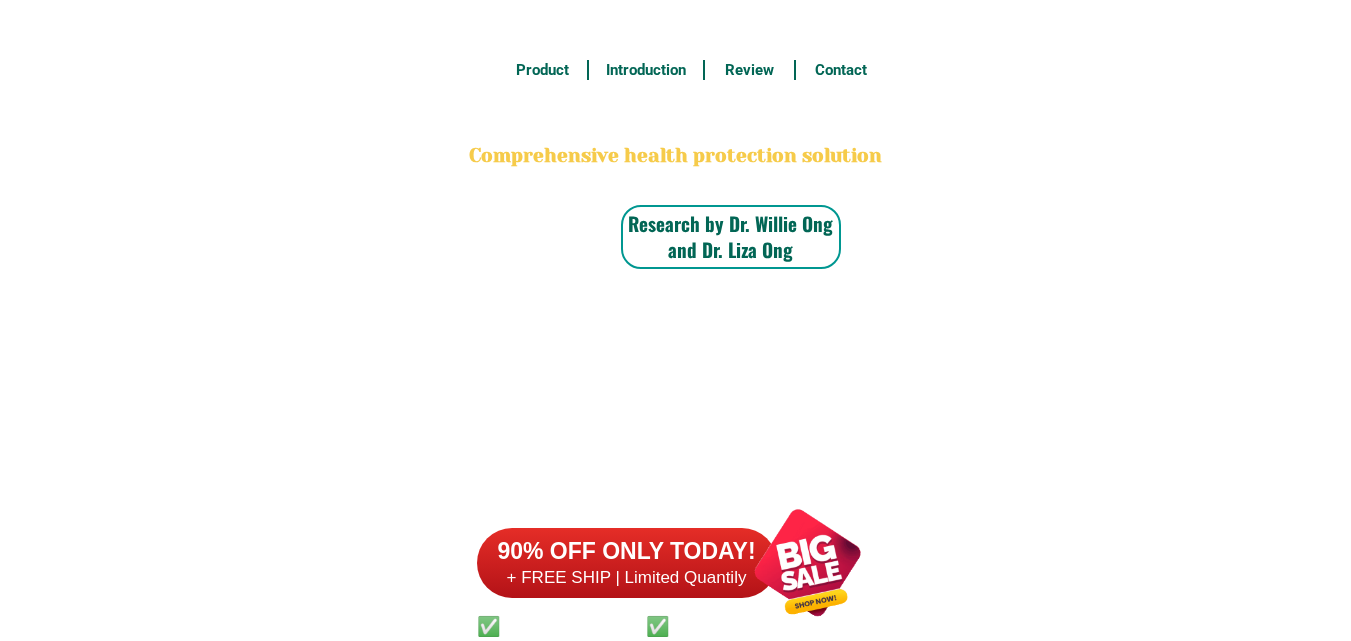 scroll, scrollTop: 15546, scrollLeft: 0, axis: vertical 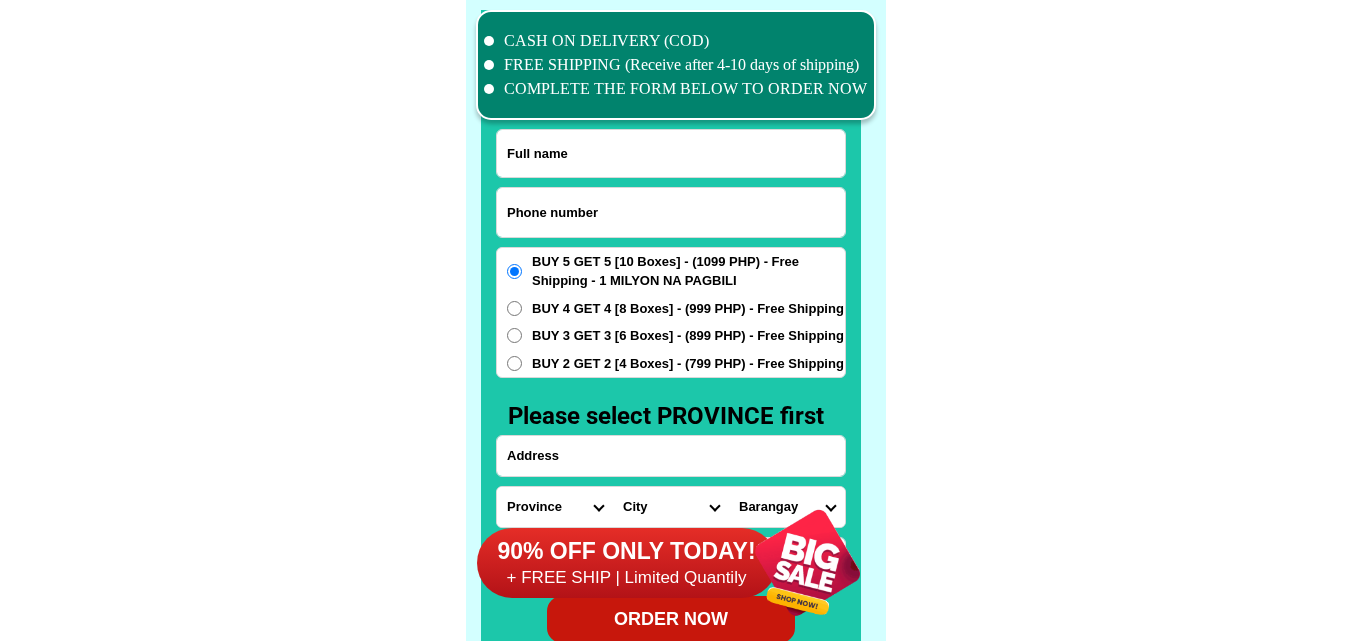 click at bounding box center (671, 212) 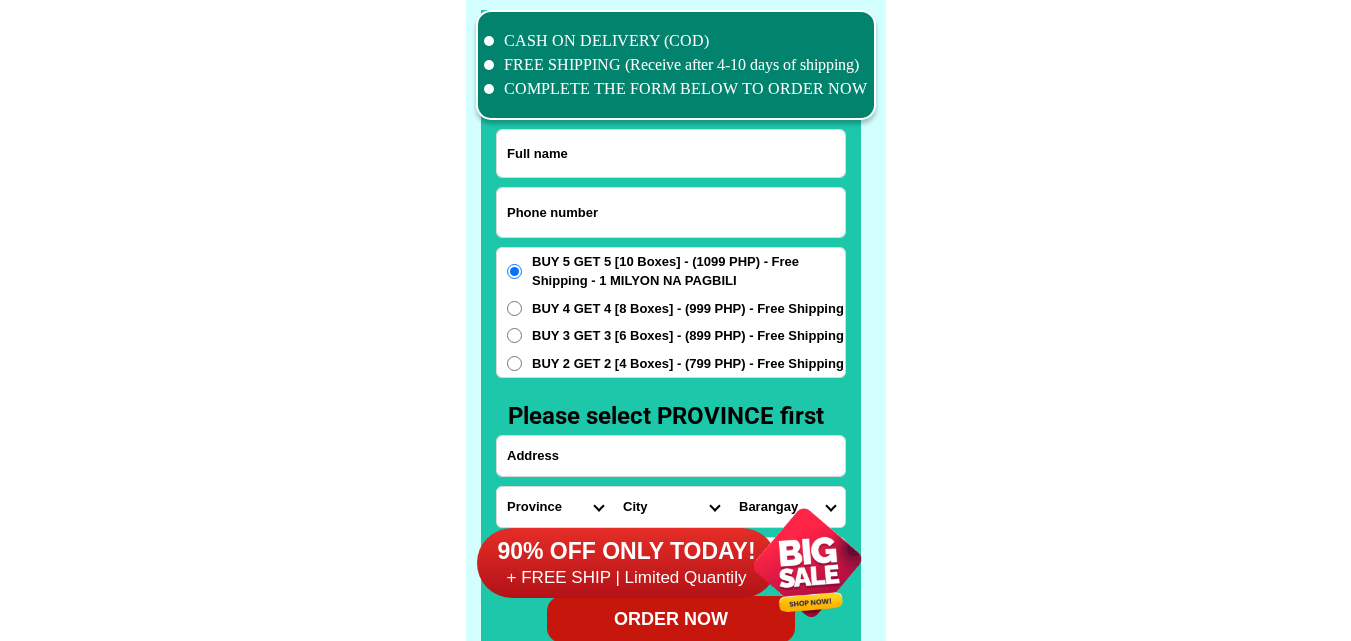 paste on "[PHONE]" 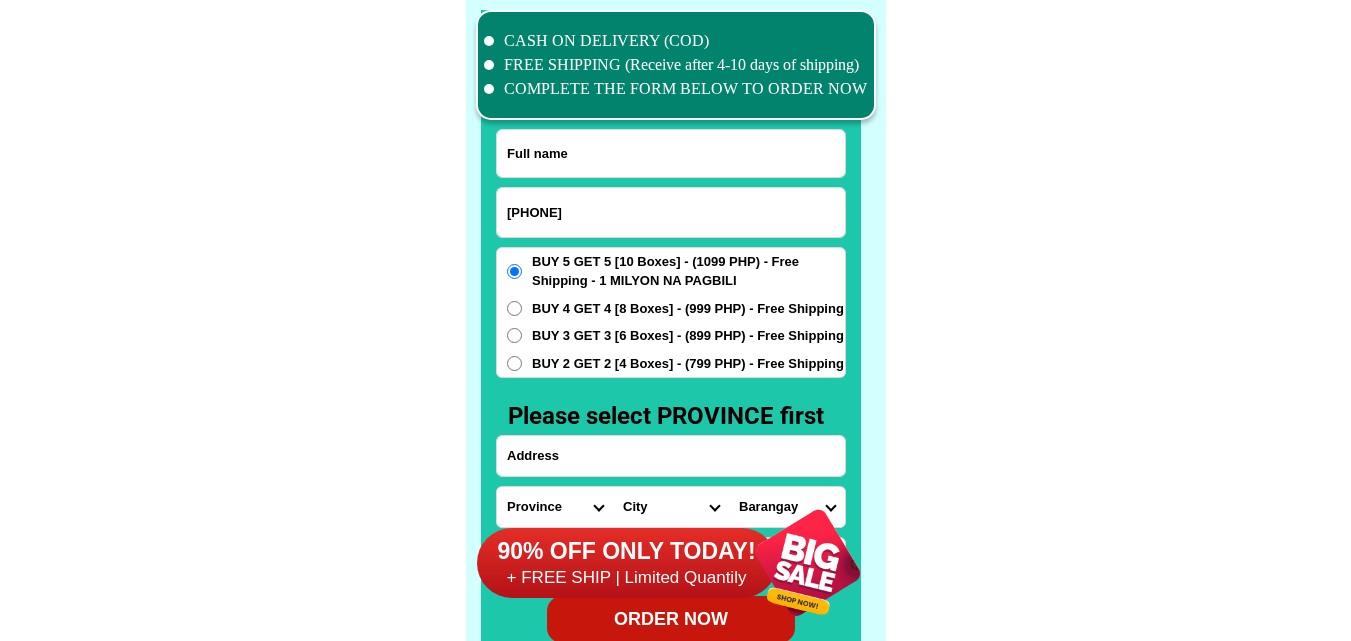 type on "[PHONE]" 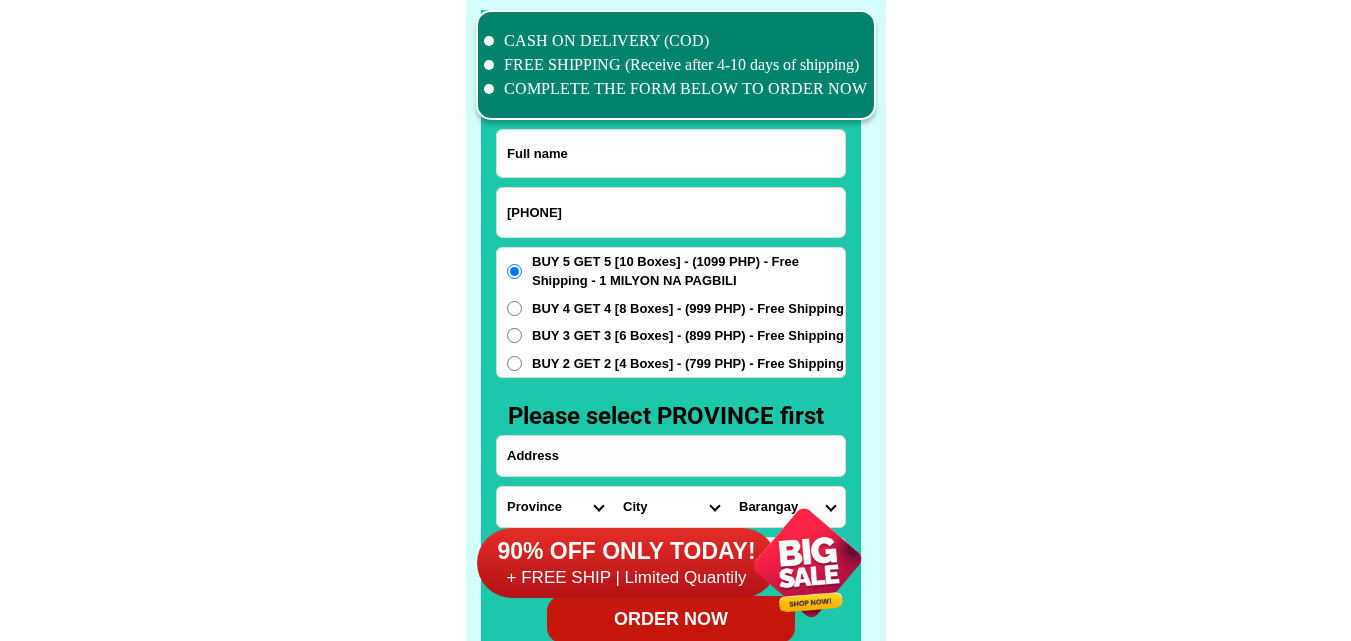 drag, startPoint x: 558, startPoint y: 152, endPoint x: 508, endPoint y: 112, distance: 64.03124 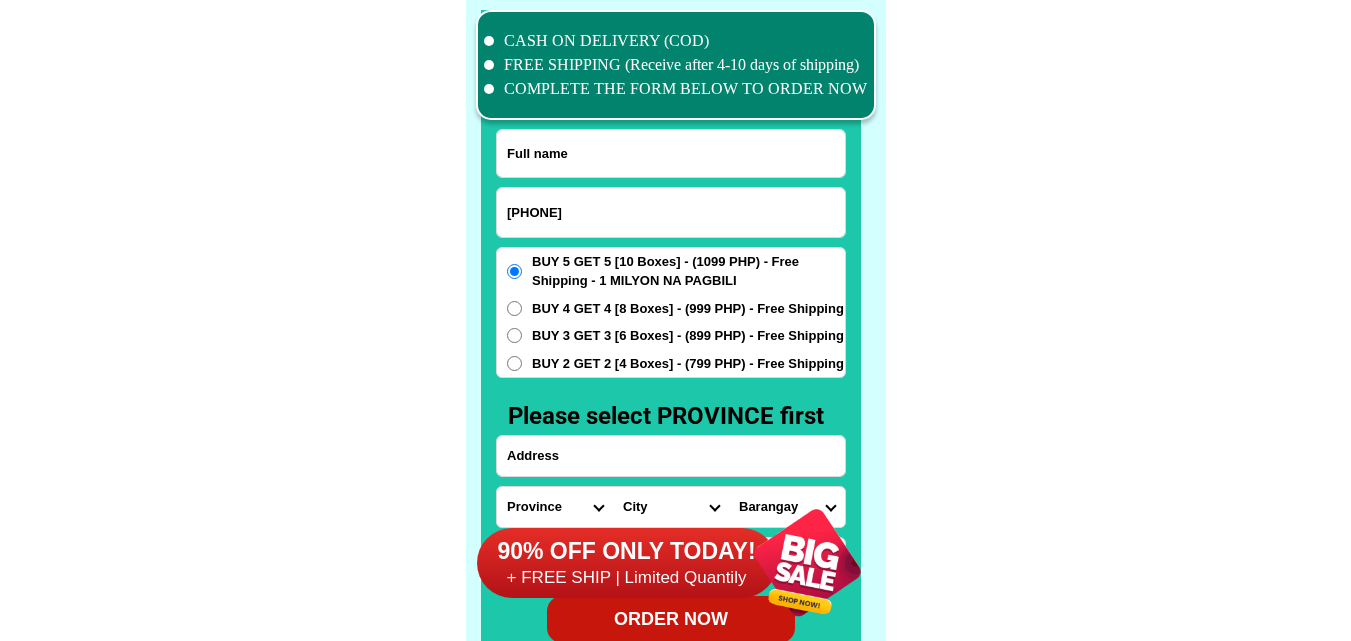 click at bounding box center (671, 153) 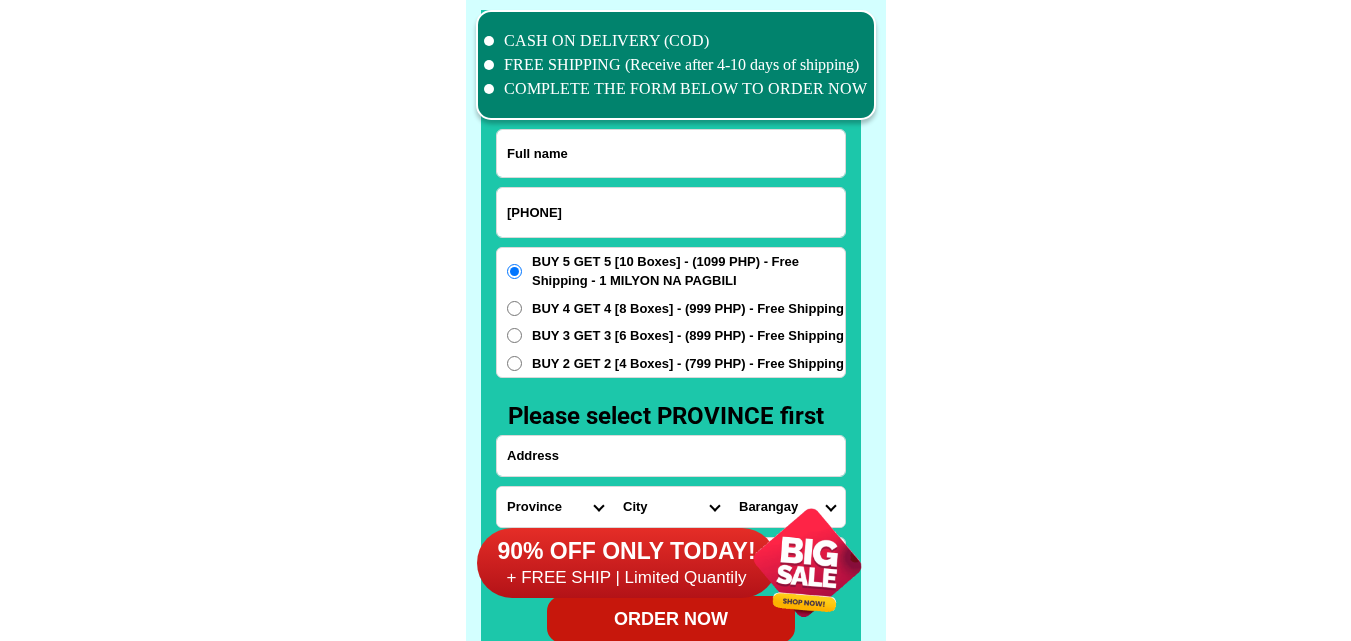 paste on "Tay Entong Vlog" 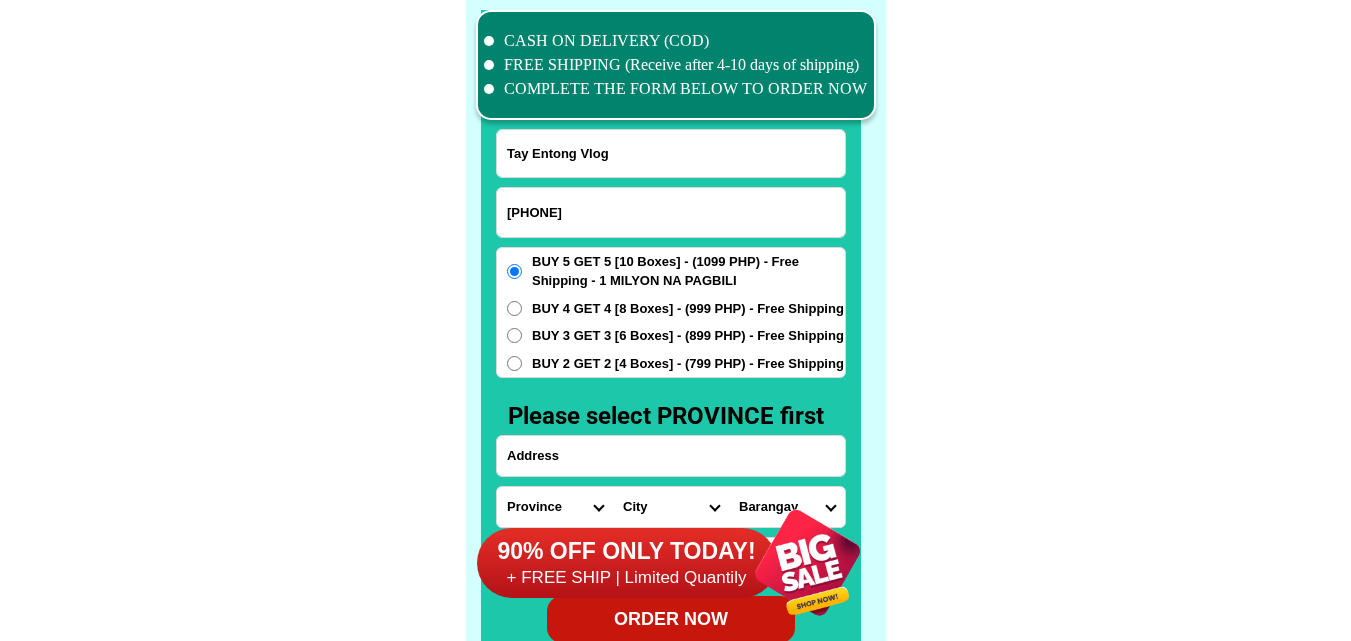 paste on "[FIRST] [LAST]" 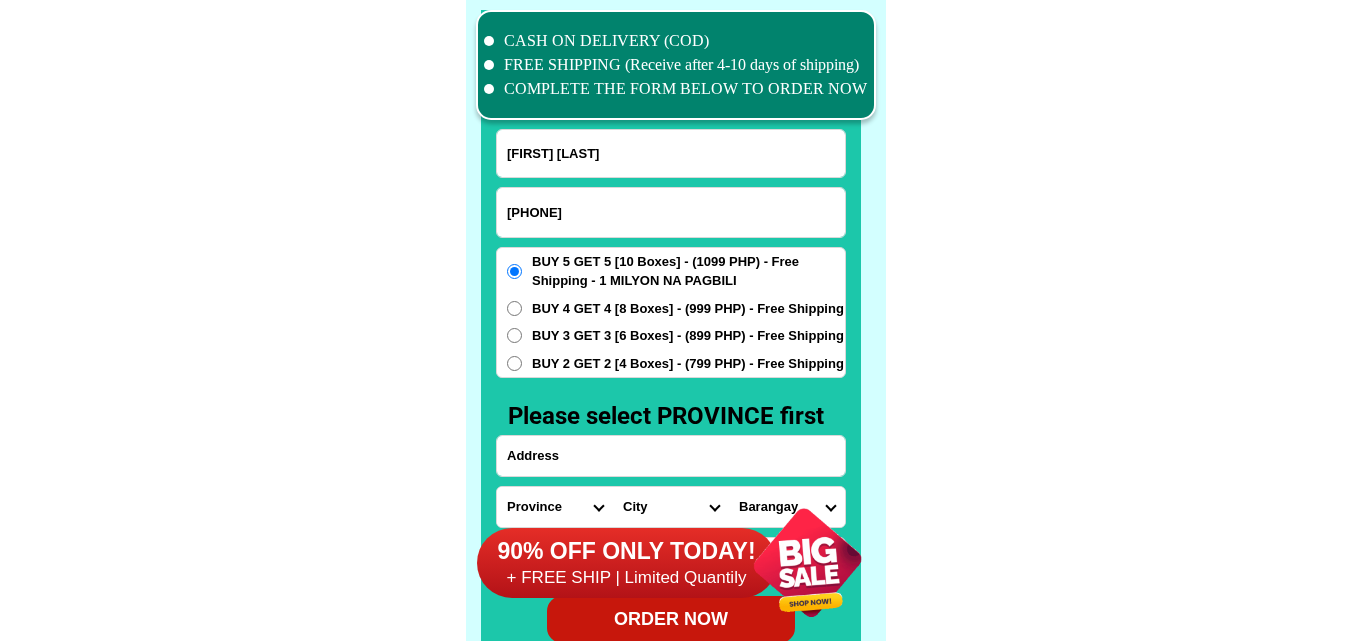 type on "[FIRST] [LAST]" 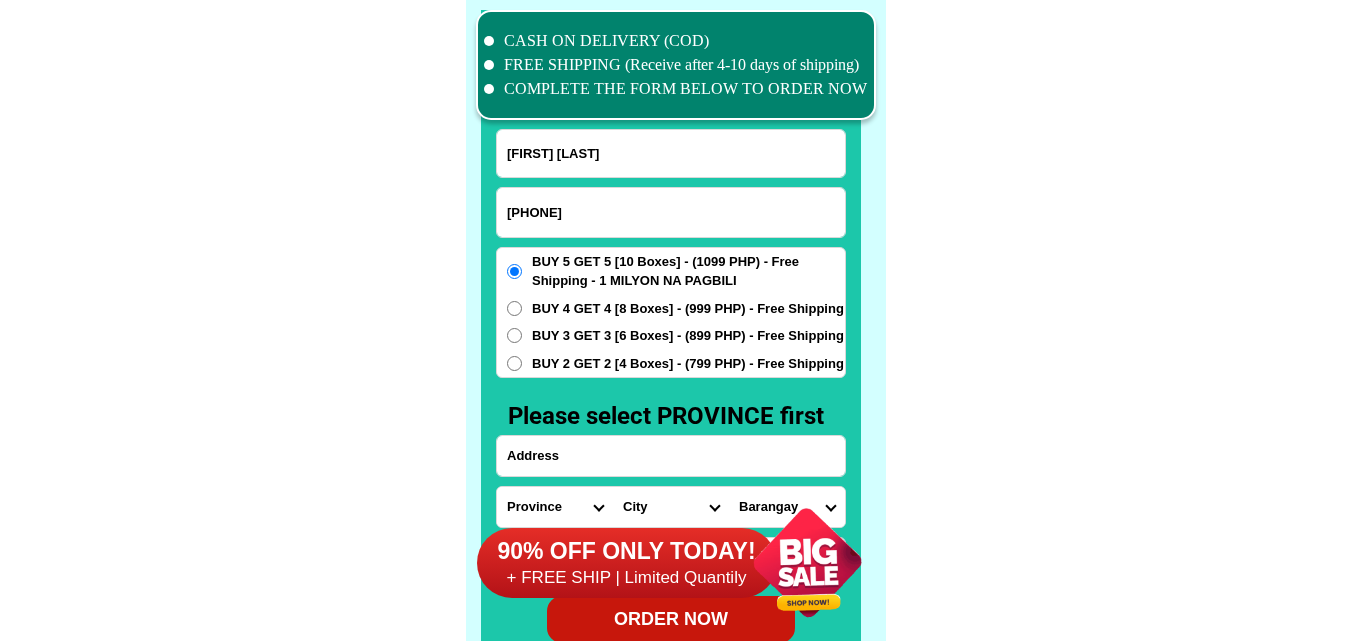 click at bounding box center (671, 456) 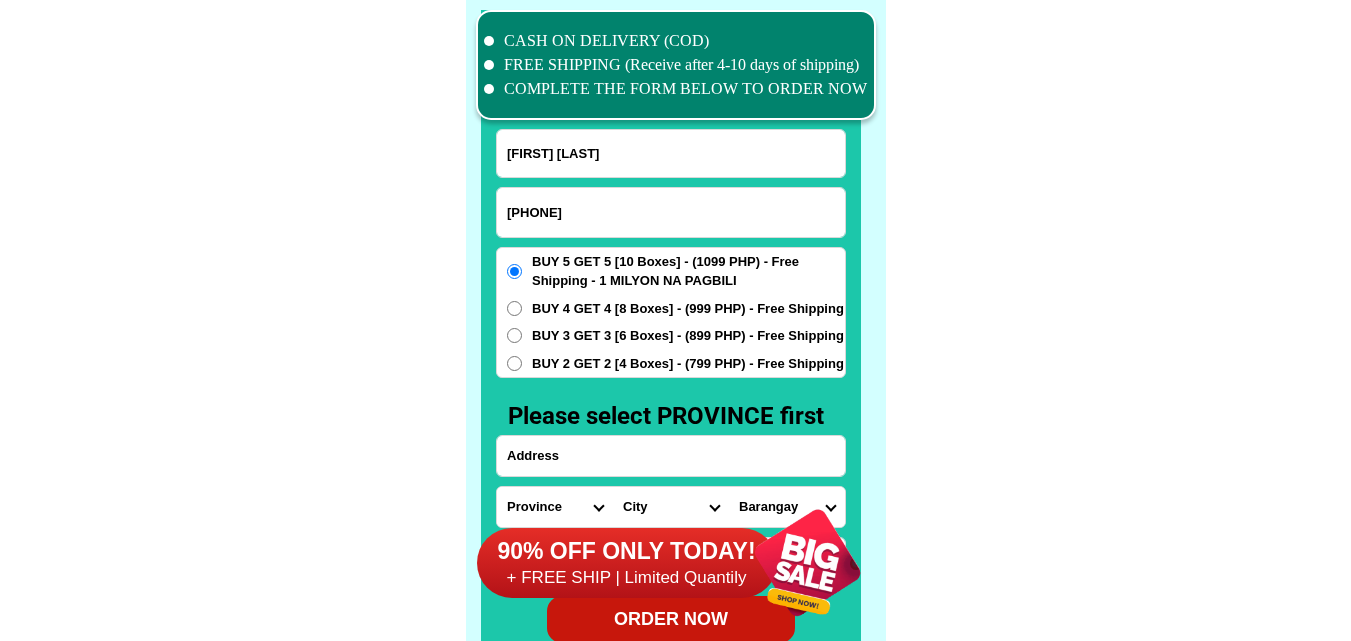 paste on "Barangay [NEIGHBORHOOD], [CITY] [NEIGHBORHOOD]" 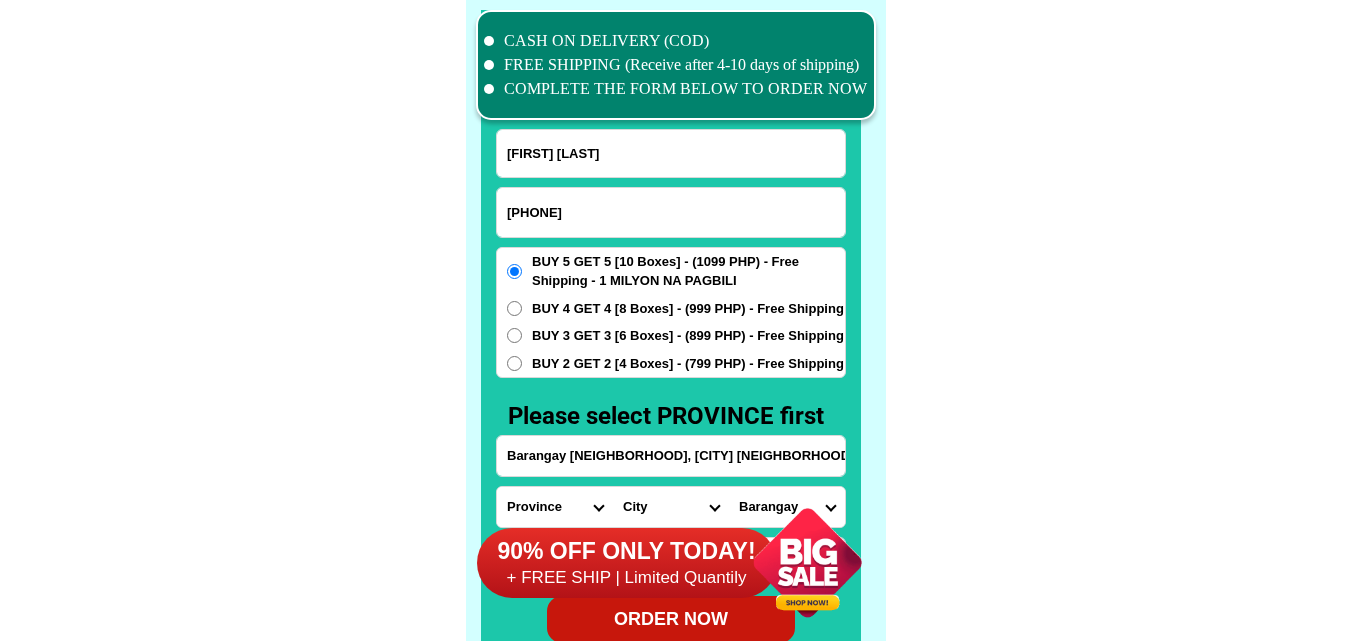 scroll, scrollTop: 0, scrollLeft: 114, axis: horizontal 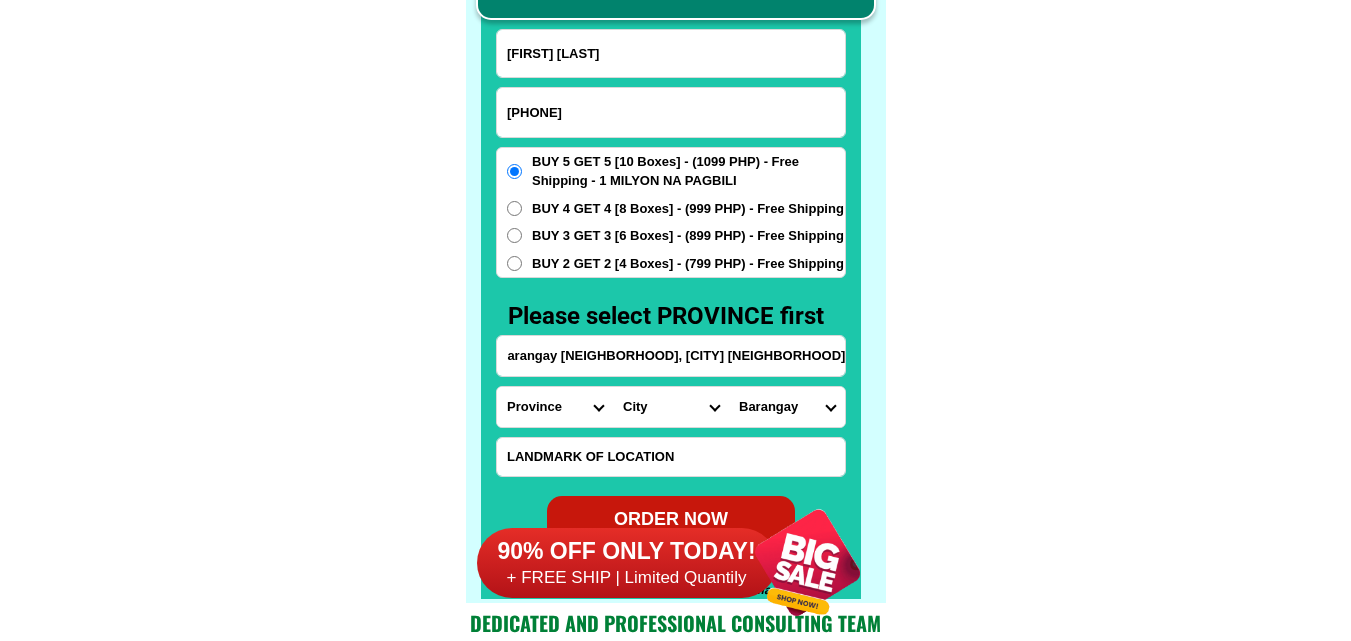 click on "Barangay [NEIGHBORHOOD], [CITY] [NEIGHBORHOOD]" at bounding box center (671, 356) 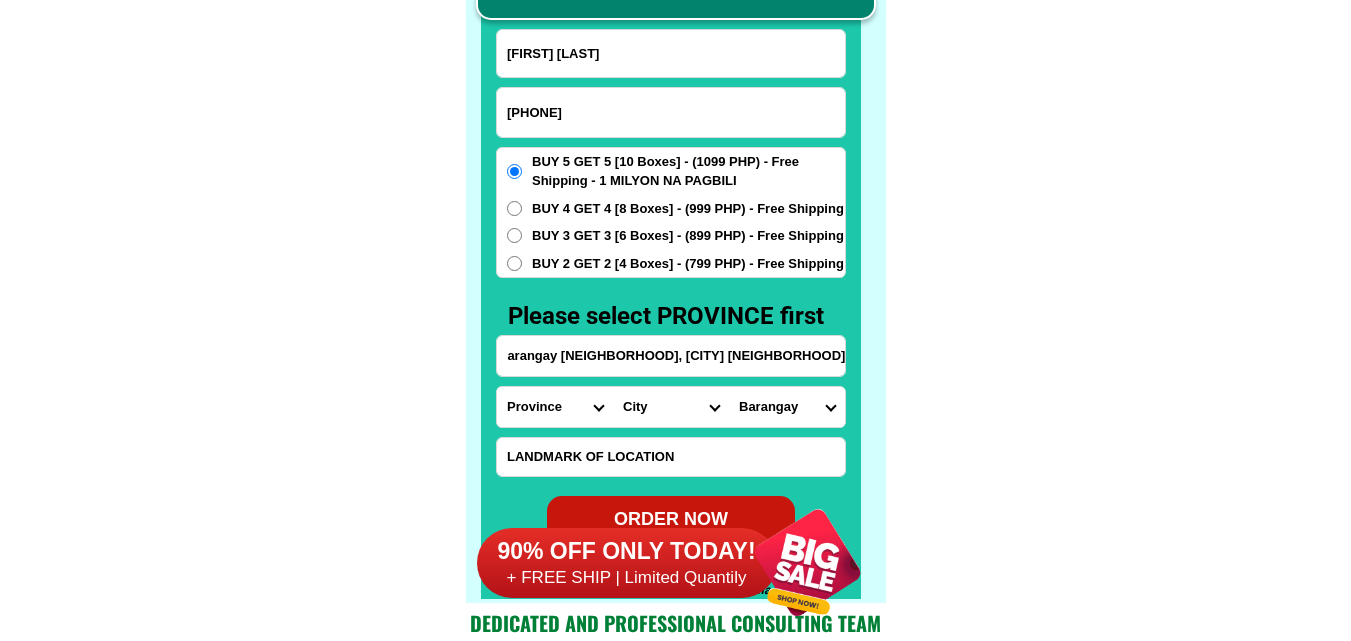 type on "Barangay [NEIGHBORHOOD], [CITY] [NEIGHBORHOOD]" 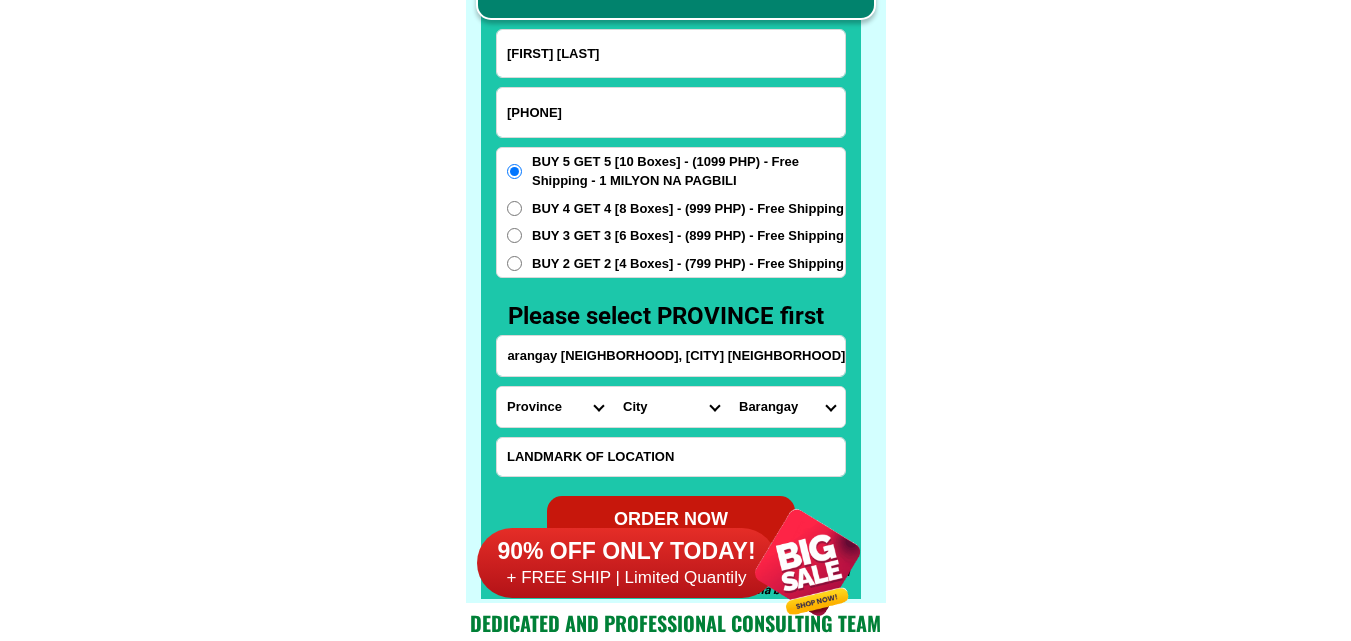 drag, startPoint x: 955, startPoint y: 368, endPoint x: 899, endPoint y: 378, distance: 56.88585 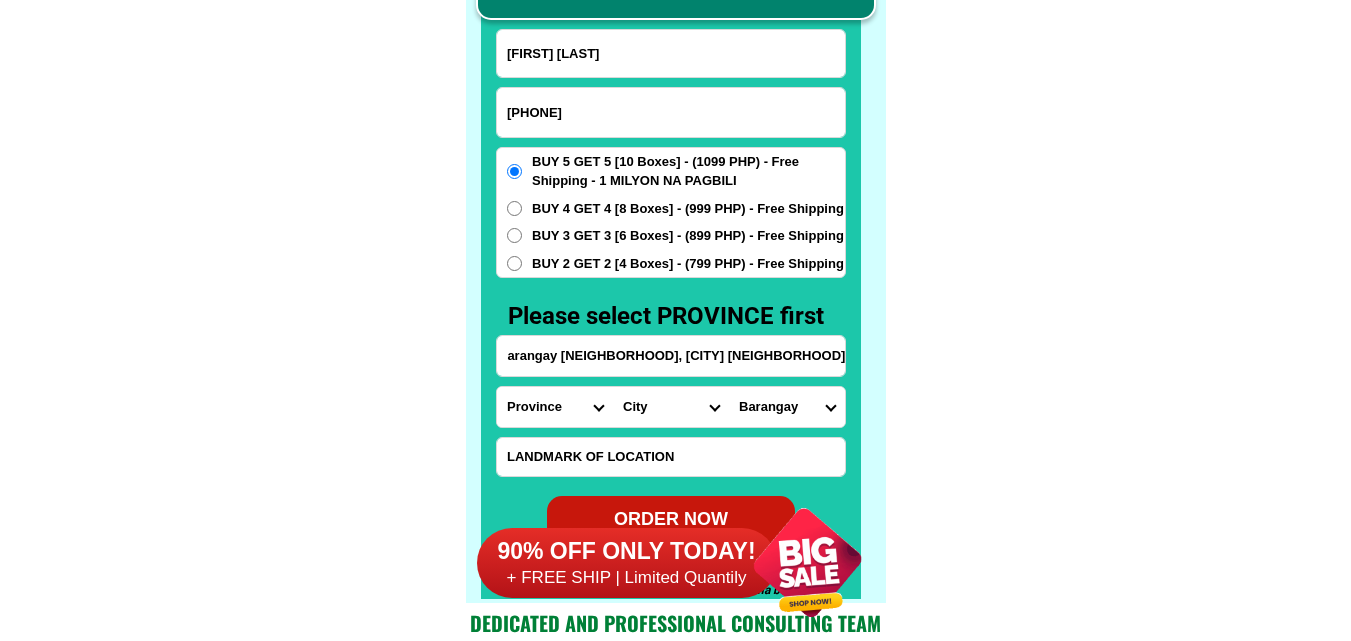 click on "FREE SHIPPING NATIONWIDE Contact Review Introduction Product BONA VITA COFFEE Comprehensive health protection solution
Research by Dr. Willie Ong and Dr. Liza Ong ✅ 𝙰𝚗𝚝𝚒 𝙲𝚊𝚗𝚌𝚎𝚛 ✅ 𝙰𝚗𝚝𝚒 𝚂𝚝𝚛𝚘𝚔𝚎
✅ 𝙰𝚗𝚝𝚒 𝙳𝚒𝚊𝚋𝚎𝚝𝚒𝚌 ✅ 𝙳𝚒𝚊𝚋𝚎𝚝𝚎𝚜 FAKE VS ORIGINAL Noon: nagkaroon ng cancer, hindi makalakad ng normal pagkatapos: uminom ng Bonavita dalawang beses sa isang araw, maaaring maglakad nang mag-isa, bawasan ang mga sintomas ng kanser The product has been certified for
safety and effectiveness Prevent and combat signs of diabetes, hypertension, and cardiovascular diseases Helps strengthen bones and joints Prevent cancer Reduce excess fat Anti-aging BONAVITA CAFE WITH HYDROLYZED COLLAGEN Enemy of the cause of disease LIZA ONG Doc Nutrition Department of Philippines General Hospital shared that BONA VITA CAFE sprouts are the panacea in anti - aging and anti-disease. Start After 1 week" at bounding box center [675, -6201] 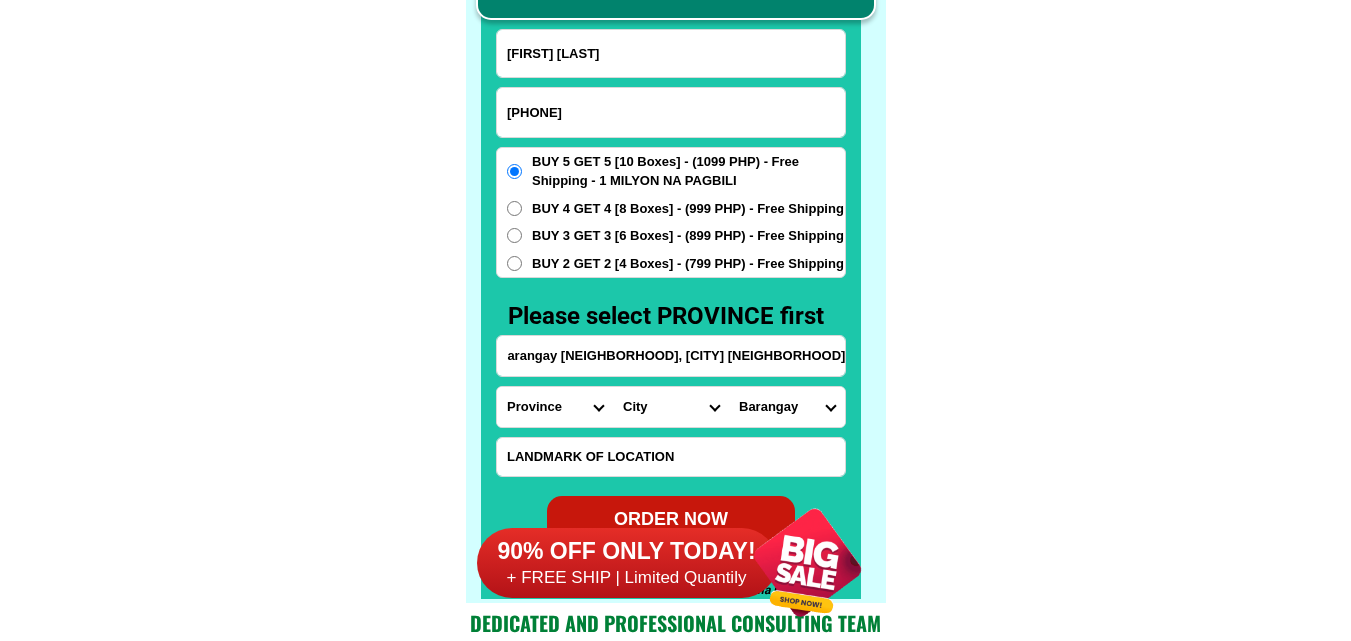scroll, scrollTop: 0, scrollLeft: 0, axis: both 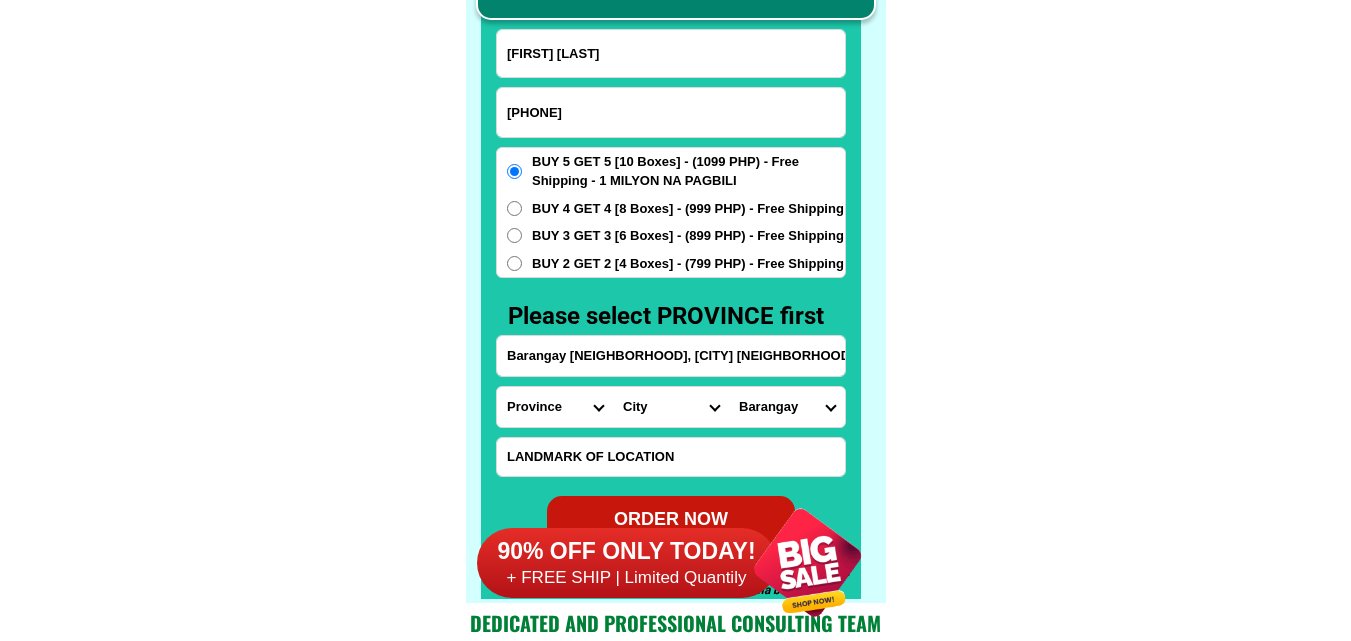 click on "Province Abra Agusan-del-norte Agusan-del-sur Aklan Albay Antique Apayao Aurora Basilan Bataan Batanes Batangas Benguet Biliran Bohol Bukidnon Bulacan Cagayan Camarines-norte Camarines-sur Camiguin Capiz Catanduanes Cavite Cebu Cotabato Davao-de-oro Davao-del-norte Davao-del-sur Davao-occidental Davao-oriental Dinagat-islands Eastern-samar Guimaras Ifugao Ilocos-norte Ilocos-sur Iloilo Isabela Kalinga La-union Laguna Lanao-del-norte Lanao-del-sur Leyte Maguindanao Marinduque Masbate Metro-manila Misamis-occidental Misamis-oriental Mountain-province Negros-occidental Negros-oriental Northern-samar Nueva-ecija Nueva-vizcaya Occidental-mindoro Oriental-mindoro Palawan Pampanga Pangasinan Quezon Quirino Rizal Romblon Sarangani Siquijor Sorsogon South-cotabato Southern-leyte Sultan-kudarat Sulu Surigao-del-norte Surigao-del-sur Tarlac Tawi-tawi Western-samar Zambales Zamboanga-del-norte Zamboanga-del-sur Zamboanga-sibugay" at bounding box center (555, 407) 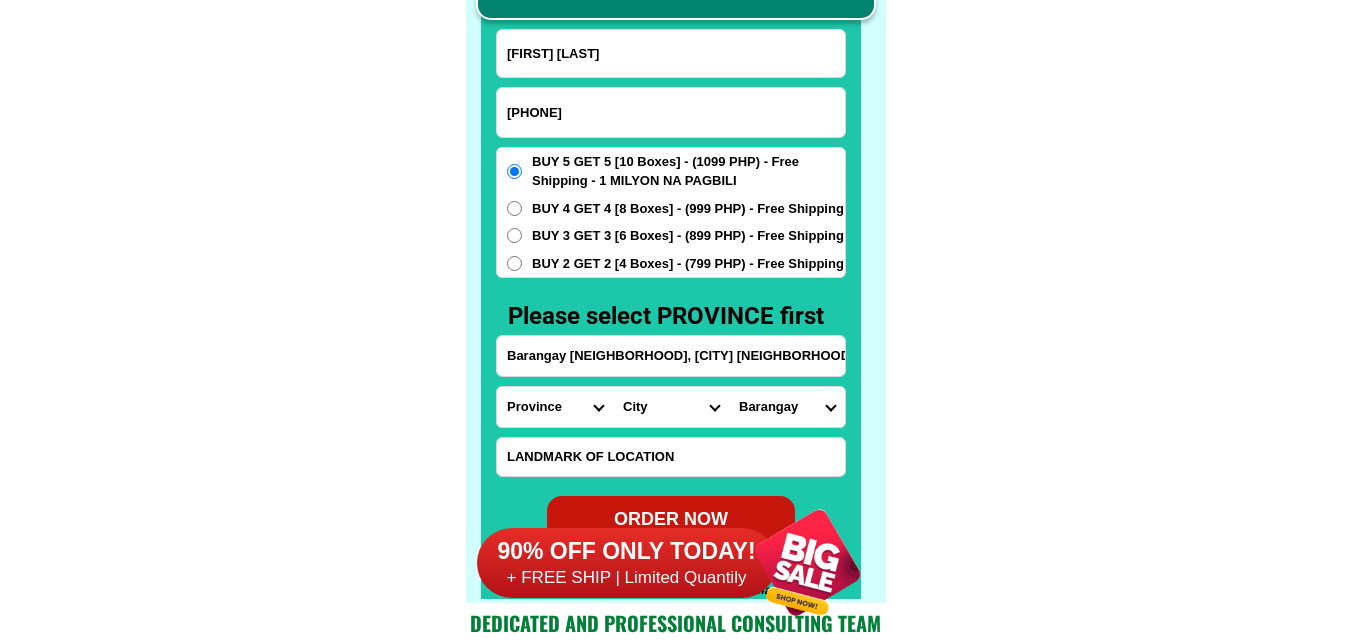 select on "63_626" 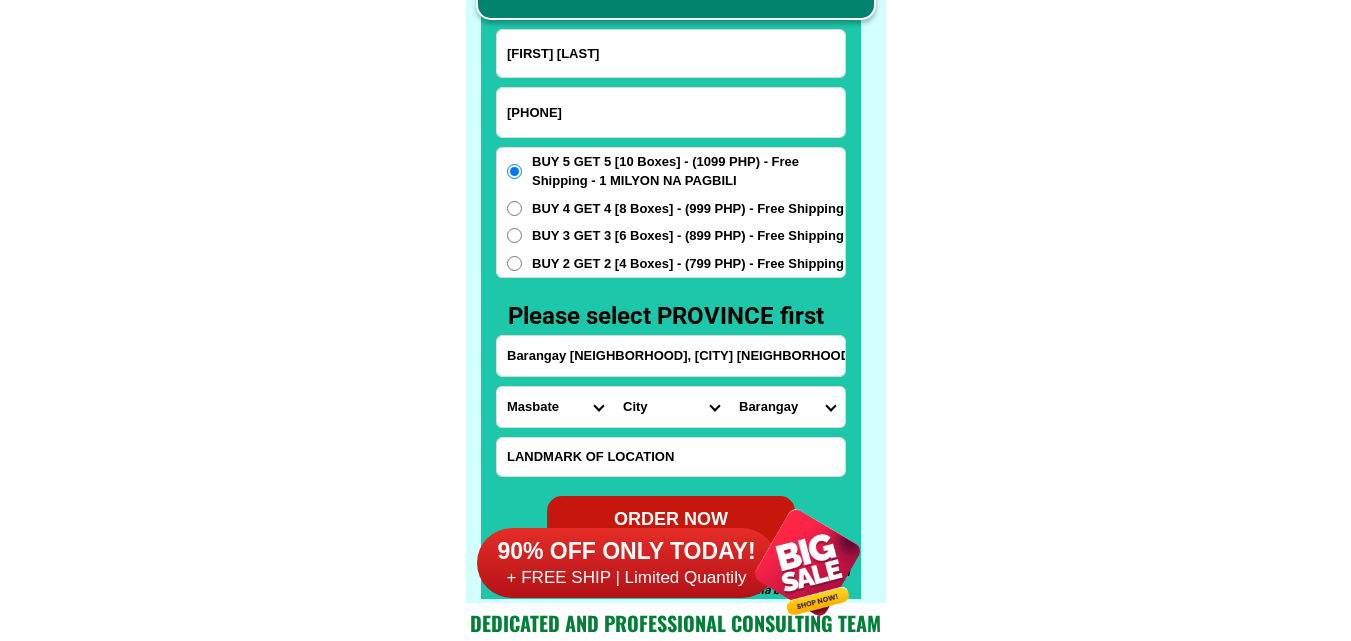 click on "Province Abra Agusan-del-norte Agusan-del-sur Aklan Albay Antique Apayao Aurora Basilan Bataan Batanes Batangas Benguet Biliran Bohol Bukidnon Bulacan Cagayan Camarines-norte Camarines-sur Camiguin Capiz Catanduanes Cavite Cebu Cotabato Davao-de-oro Davao-del-norte Davao-del-sur Davao-occidental Davao-oriental Dinagat-islands Eastern-samar Guimaras Ifugao Ilocos-norte Ilocos-sur Iloilo Isabela Kalinga La-union Laguna Lanao-del-norte Lanao-del-sur Leyte Maguindanao Marinduque Masbate Metro-manila Misamis-occidental Misamis-oriental Mountain-province Negros-occidental Negros-oriental Northern-samar Nueva-ecija Nueva-vizcaya Occidental-mindoro Oriental-mindoro Palawan Pampanga Pangasinan Quezon Quirino Rizal Romblon Sarangani Siquijor Sorsogon South-cotabato Southern-leyte Sultan-kudarat Sulu Surigao-del-norte Surigao-del-sur Tarlac Tawi-tawi Western-samar Zambales Zamboanga-del-norte Zamboanga-del-sur Zamboanga-sibugay" at bounding box center (555, 407) 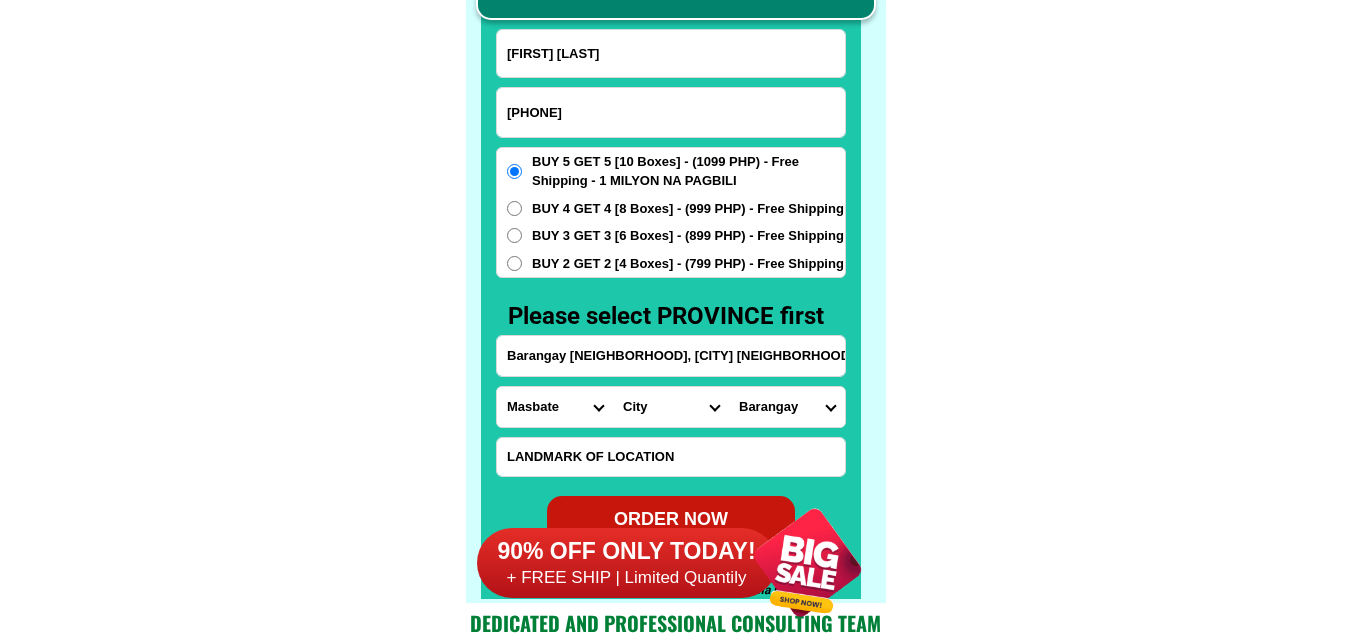 click on "[CITY] [CITY] [CITY] [CITY] [CITY] [CITY] [CITY] [CITY] [CITY] [CITY] [CITY] [CITY] [CITY] [CITY] [CITY] [CITY] [CITY] [CITY] [CITY] [CITY] [CITY] [CITY] [CITY] [CITY] [CITY] [CITY] [CITY] [CITY] [CITY] [CITY] [CITY]" at bounding box center [671, 407] 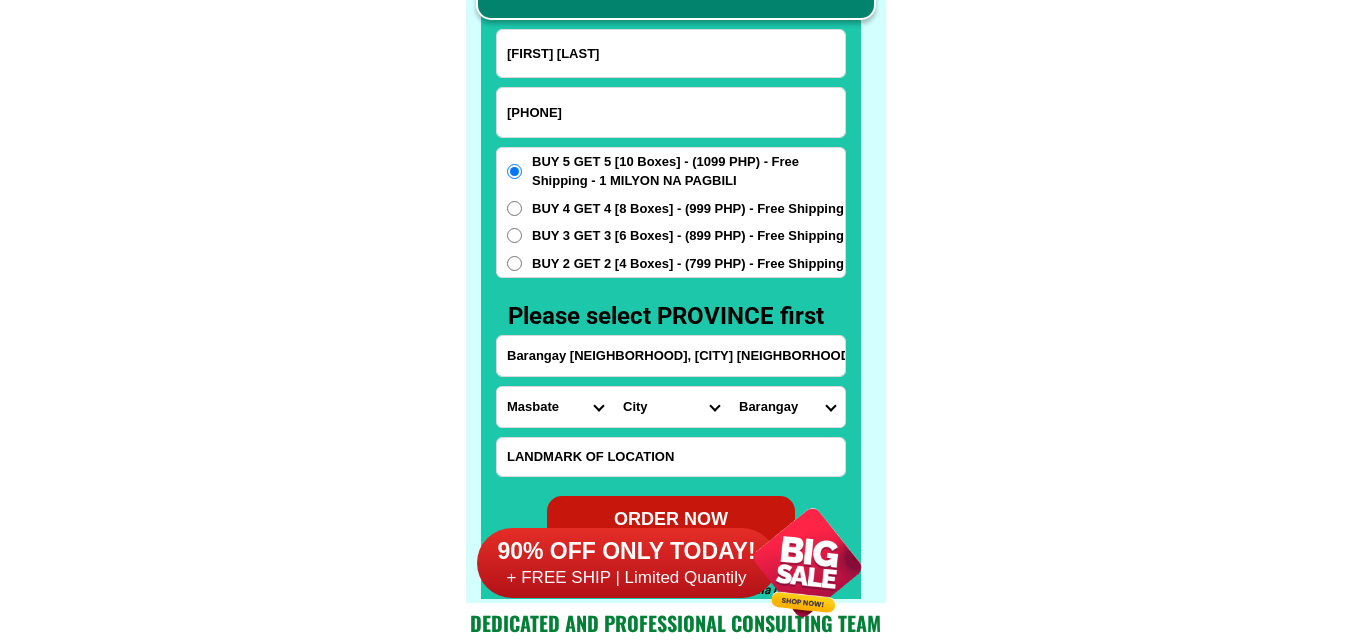 select on "[PHONE]" 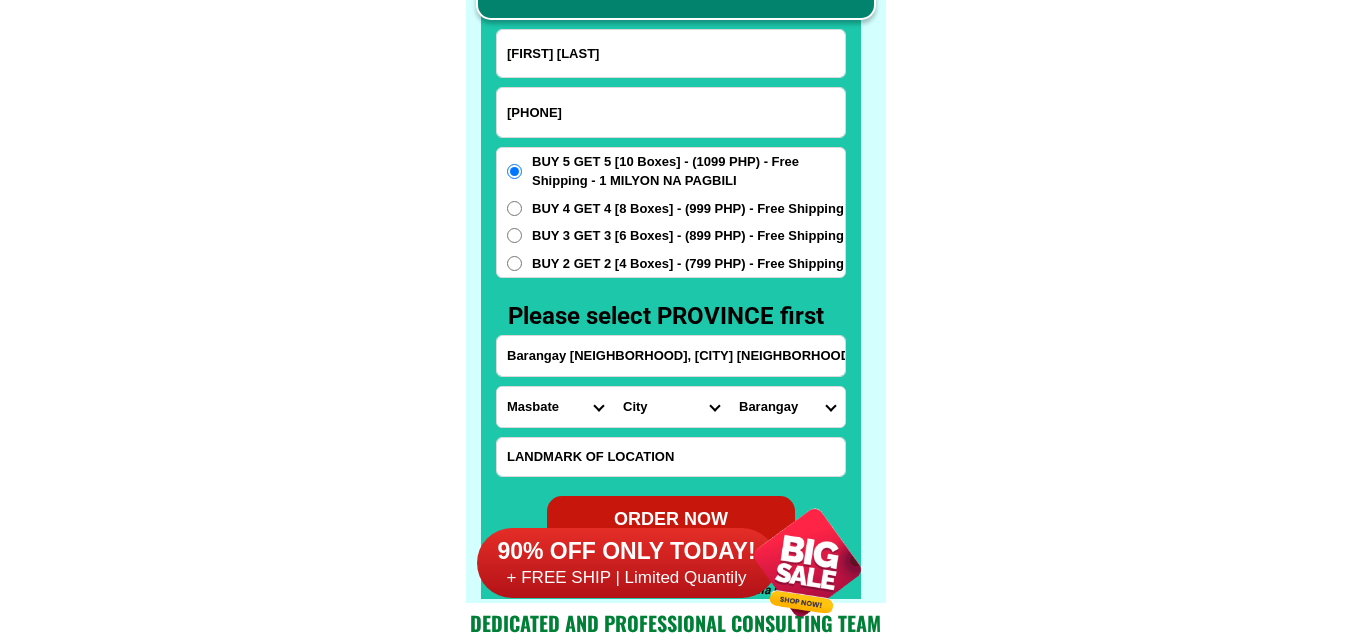 click on "[CITY] [CITY] [CITY] [CITY] [CITY] [CITY] [CITY] [CITY] [CITY] [CITY] [CITY] [CITY] [CITY] [CITY] [CITY] [CITY] [CITY] [CITY] [CITY] [CITY] [CITY] [CITY] [CITY] [CITY] [CITY] [CITY] [CITY] [CITY] [CITY] [CITY] [CITY]" at bounding box center [671, 407] 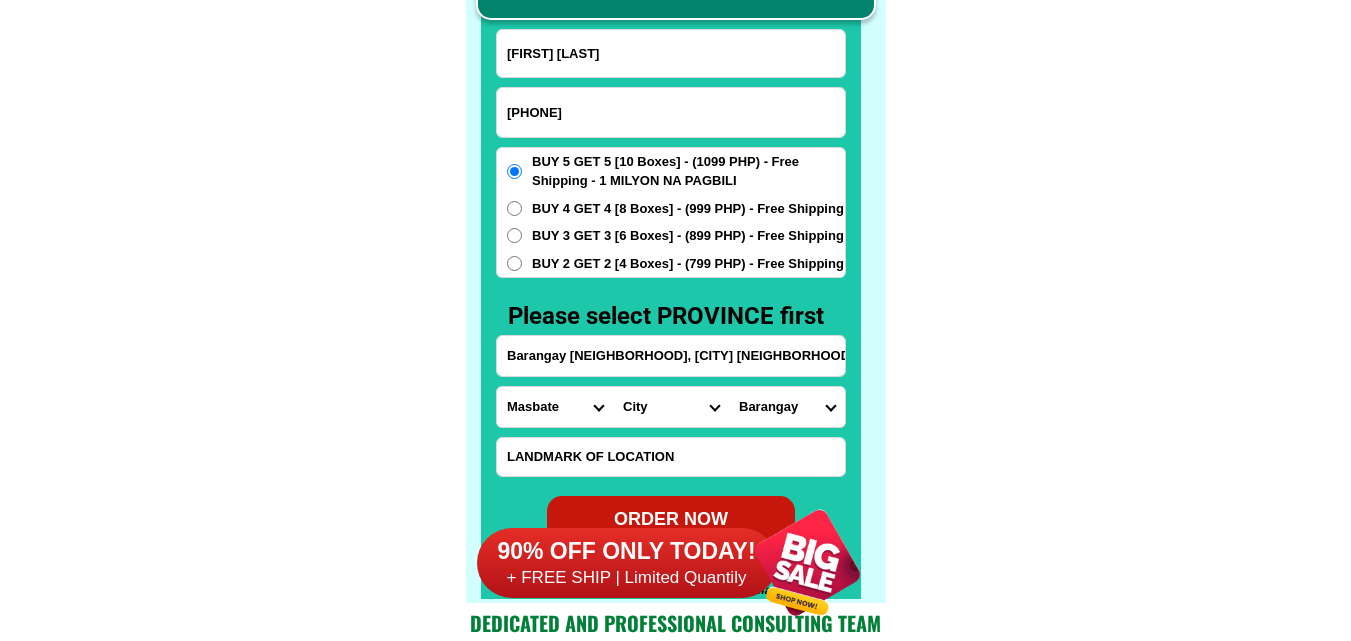 click on "[NEIGHBORHOOD] [NEIGHBORHOOD] [NEIGHBORHOOD] [NEIGHBORHOOD] [NEIGHBORHOOD] [NEIGHBORHOOD] [NEIGHBORHOOD] [NEIGHBORHOOD] [NEIGHBORHOOD] [NEIGHBORHOOD] [NEIGHBORHOOD] [NEIGHBORHOOD] [NEIGHBORHOOD] [NEIGHBORHOOD] [NEIGHBORHOOD] [NEIGHBORHOOD] [NEIGHBORHOOD] [NEIGHBORHOOD] [NEIGHBORHOOD] [NEIGHBORHOOD] [NEIGHBORHOOD] [NEIGHBORHOOD] [NEIGHBORHOOD] [NEIGHBORHOOD] [NEIGHBORHOOD] [NEIGHBORHOOD] [NEIGHBORHOOD] [NEIGHBORHOOD] [NEIGHBORHOOD] [NEIGHBORHOOD] [NEIGHBORHOOD] [NEIGHBORHOOD]" at bounding box center (787, 407) 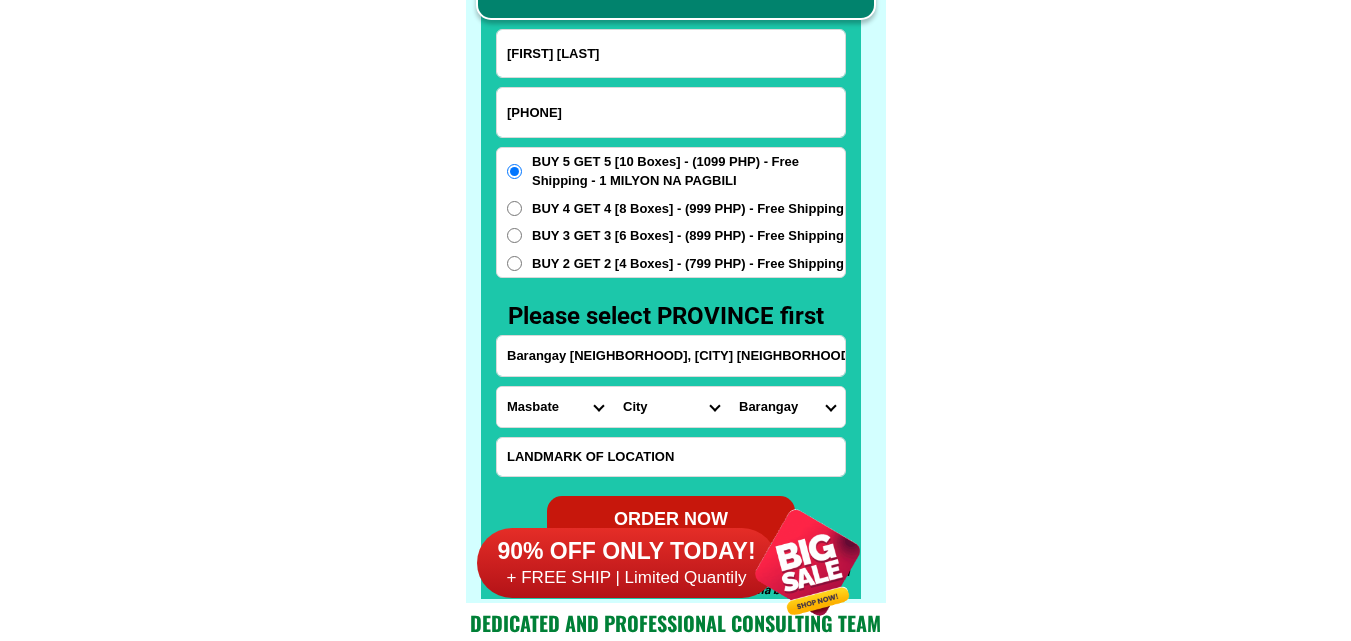 select on "[PHONE]" 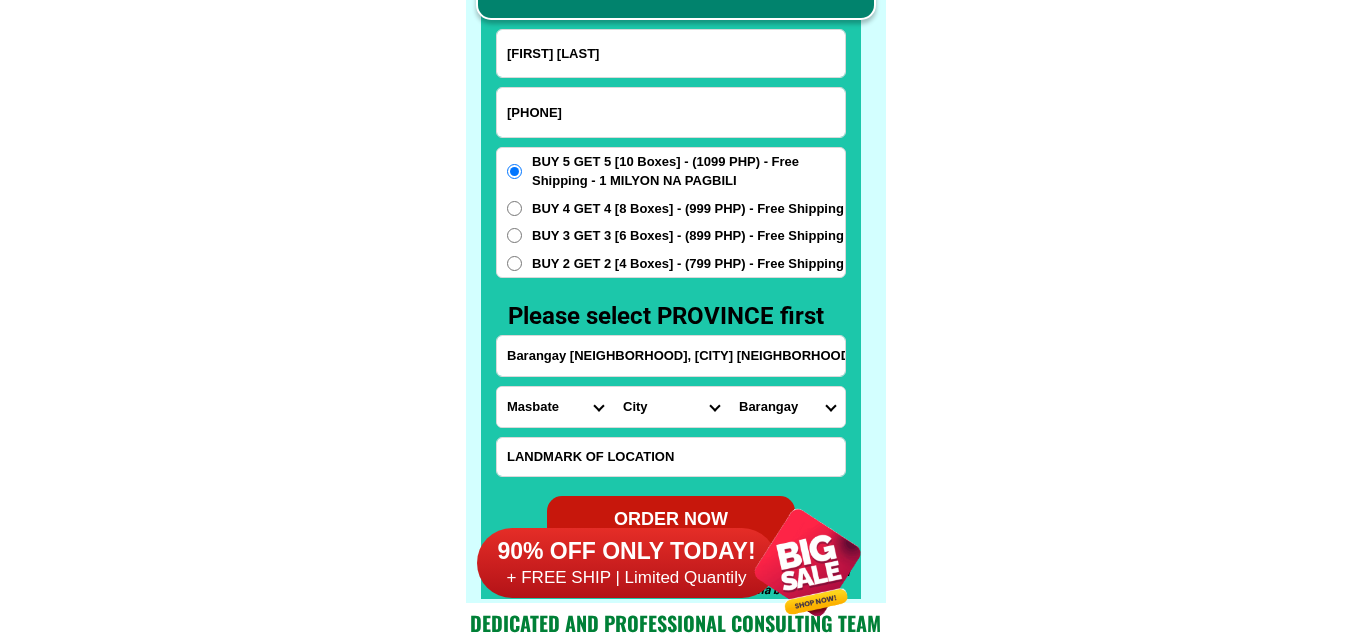 click on "[NEIGHBORHOOD] [NEIGHBORHOOD] [NEIGHBORHOOD] [NEIGHBORHOOD] [NEIGHBORHOOD] [NEIGHBORHOOD] [NEIGHBORHOOD] [NEIGHBORHOOD] [NEIGHBORHOOD] [NEIGHBORHOOD] [NEIGHBORHOOD] [NEIGHBORHOOD] [NEIGHBORHOOD] [NEIGHBORHOOD] [NEIGHBORHOOD] [NEIGHBORHOOD] [NEIGHBORHOOD] [NEIGHBORHOOD] [NEIGHBORHOOD] [NEIGHBORHOOD] [NEIGHBORHOOD] [NEIGHBORHOOD] [NEIGHBORHOOD] [NEIGHBORHOOD] [NEIGHBORHOOD] [NEIGHBORHOOD] [NEIGHBORHOOD] [NEIGHBORHOOD] [NEIGHBORHOOD] [NEIGHBORHOOD] [NEIGHBORHOOD] [NEIGHBORHOOD]" at bounding box center [787, 407] 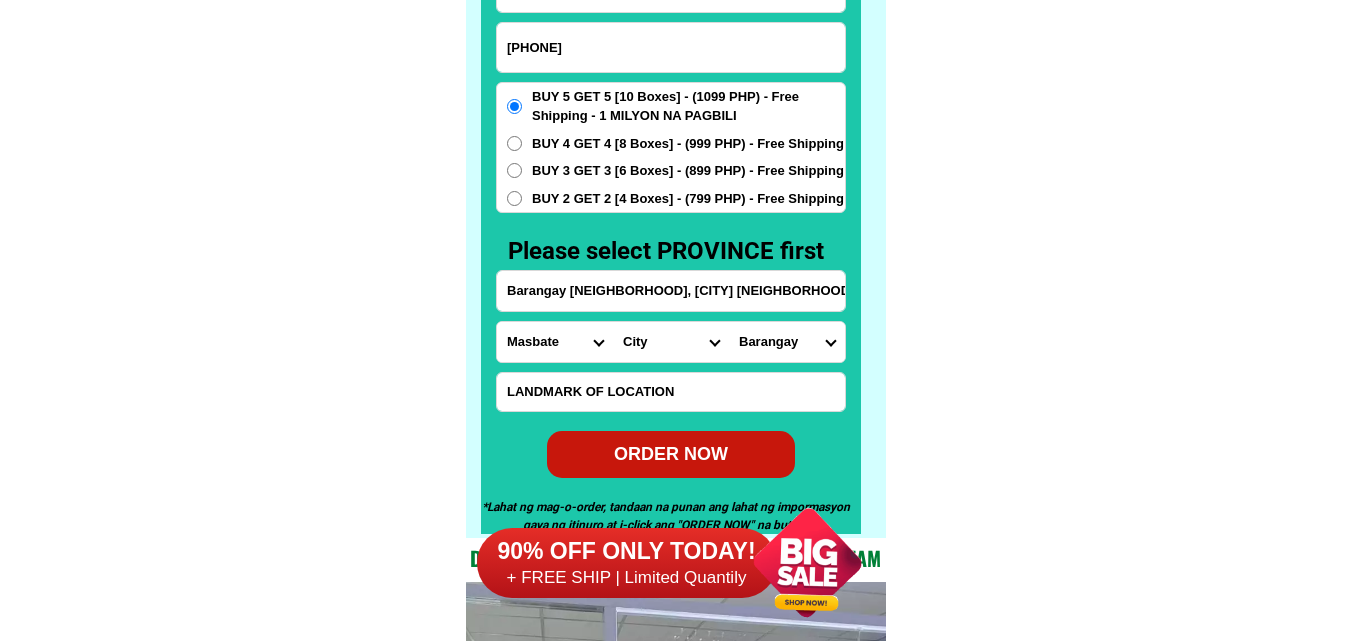 scroll, scrollTop: 15746, scrollLeft: 0, axis: vertical 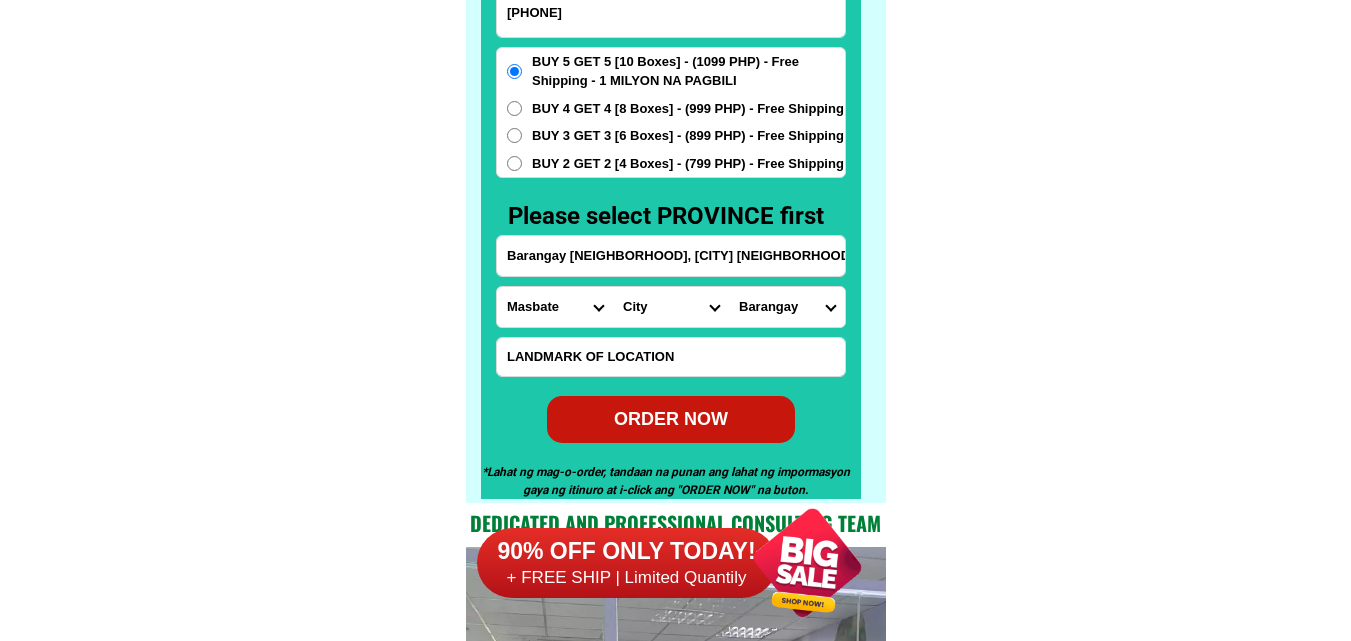 click on "ORDER NOW" at bounding box center (670, 419) 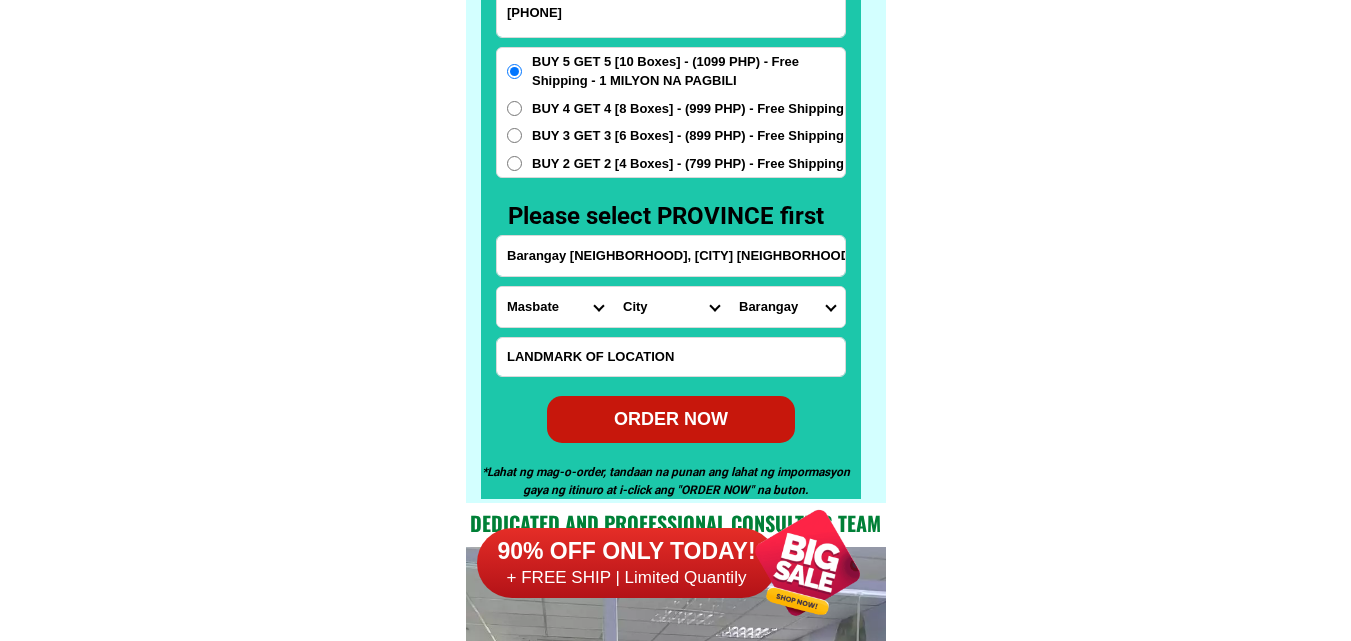 radio on "true" 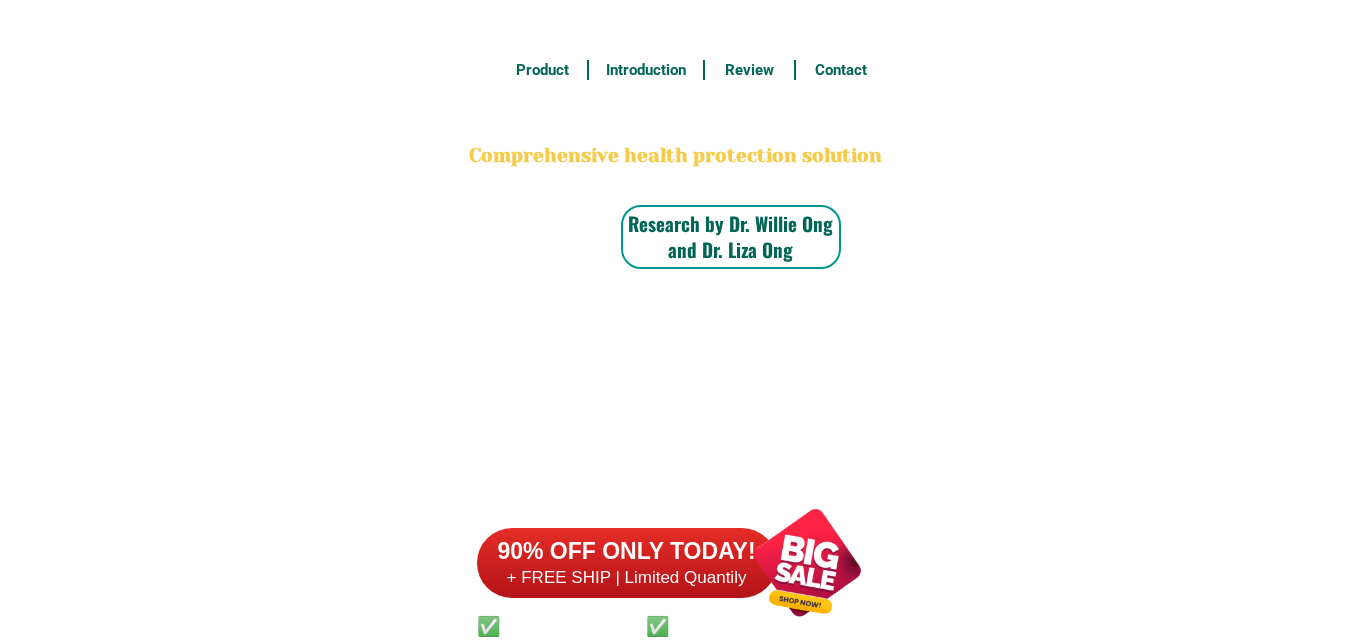 scroll, scrollTop: 15646, scrollLeft: 0, axis: vertical 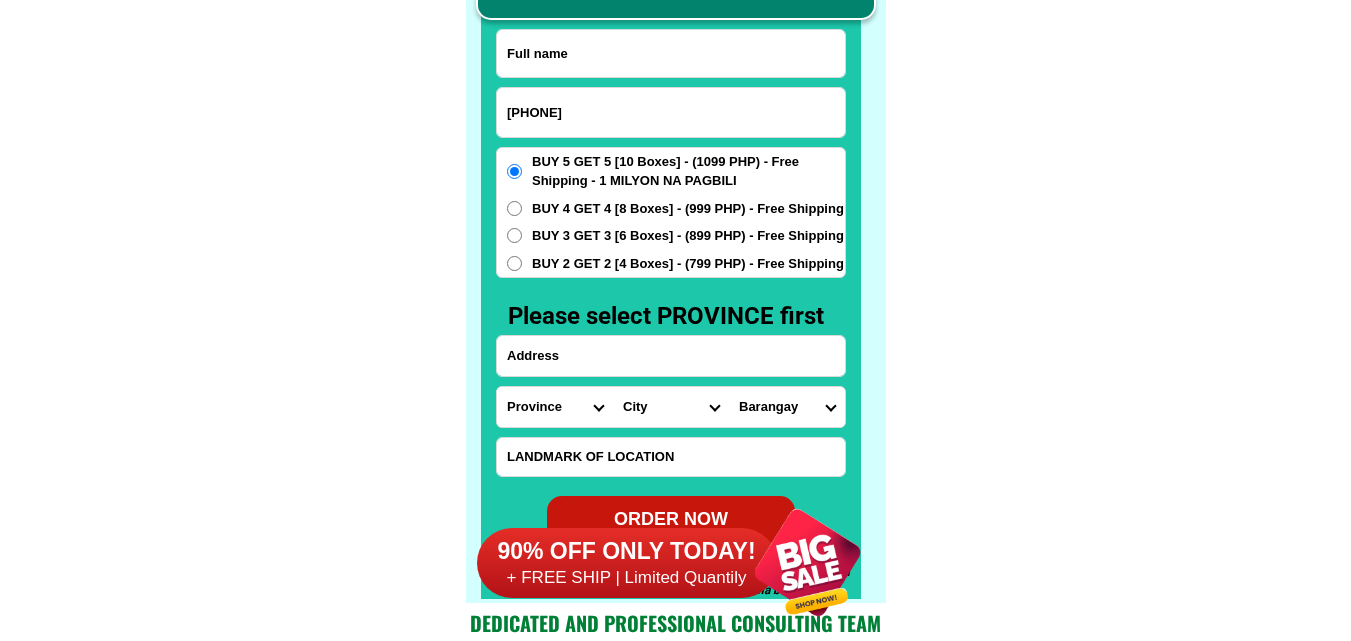 type on "[PHONE]" 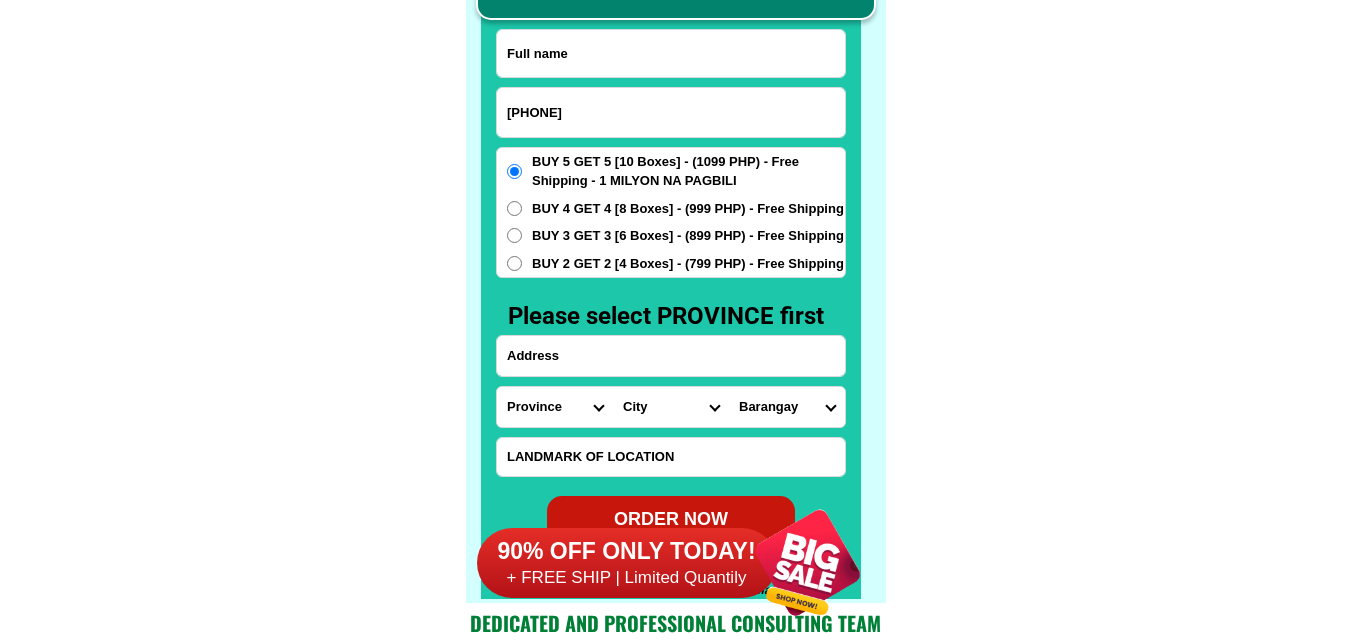 click at bounding box center [671, 53] 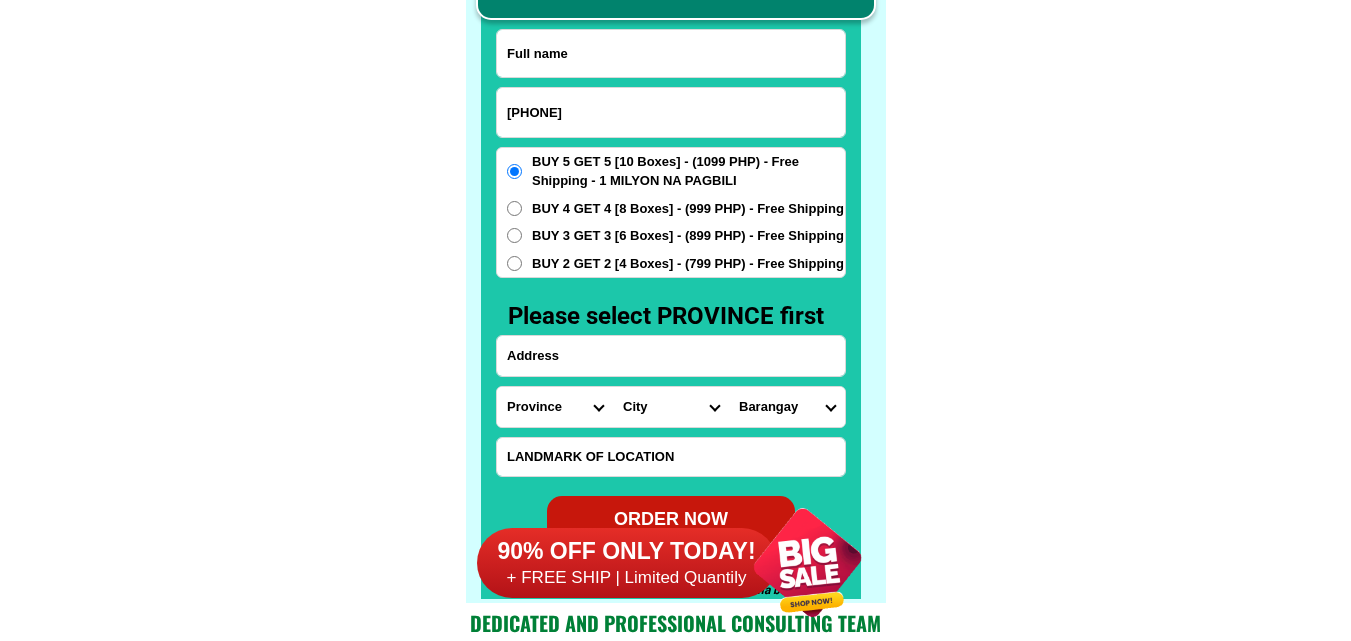 paste on "[FIRST] [LAST]" 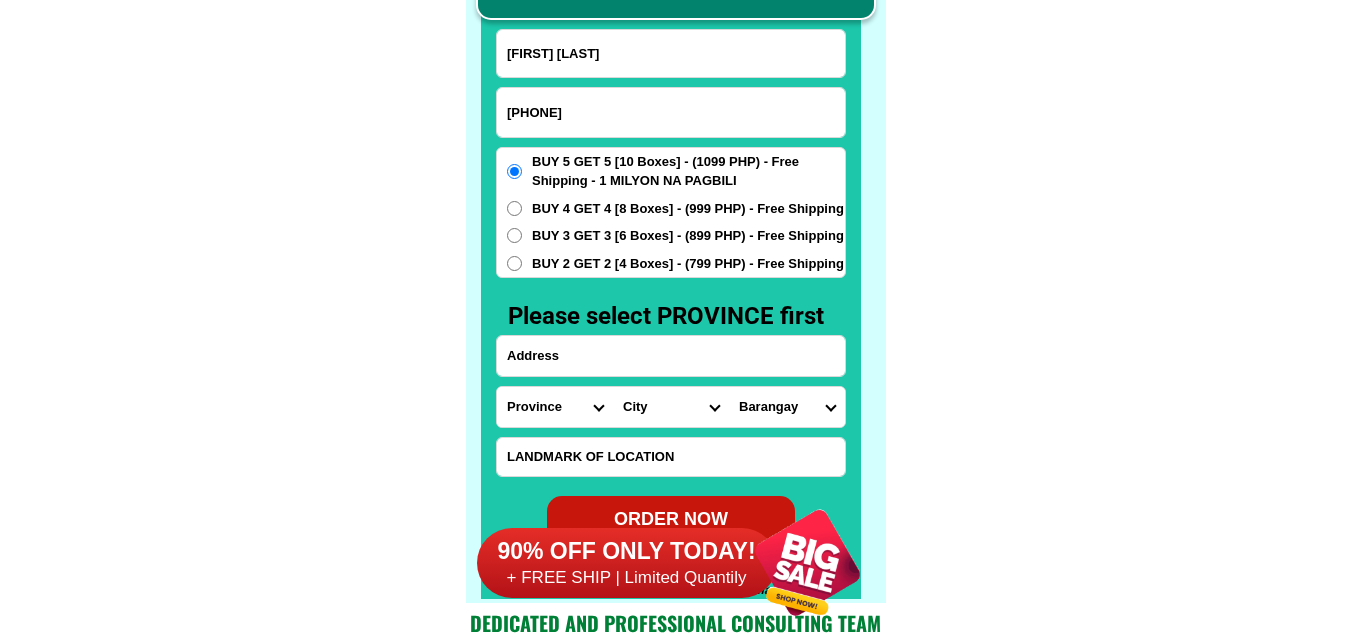 type on "[FIRST] [LAST]" 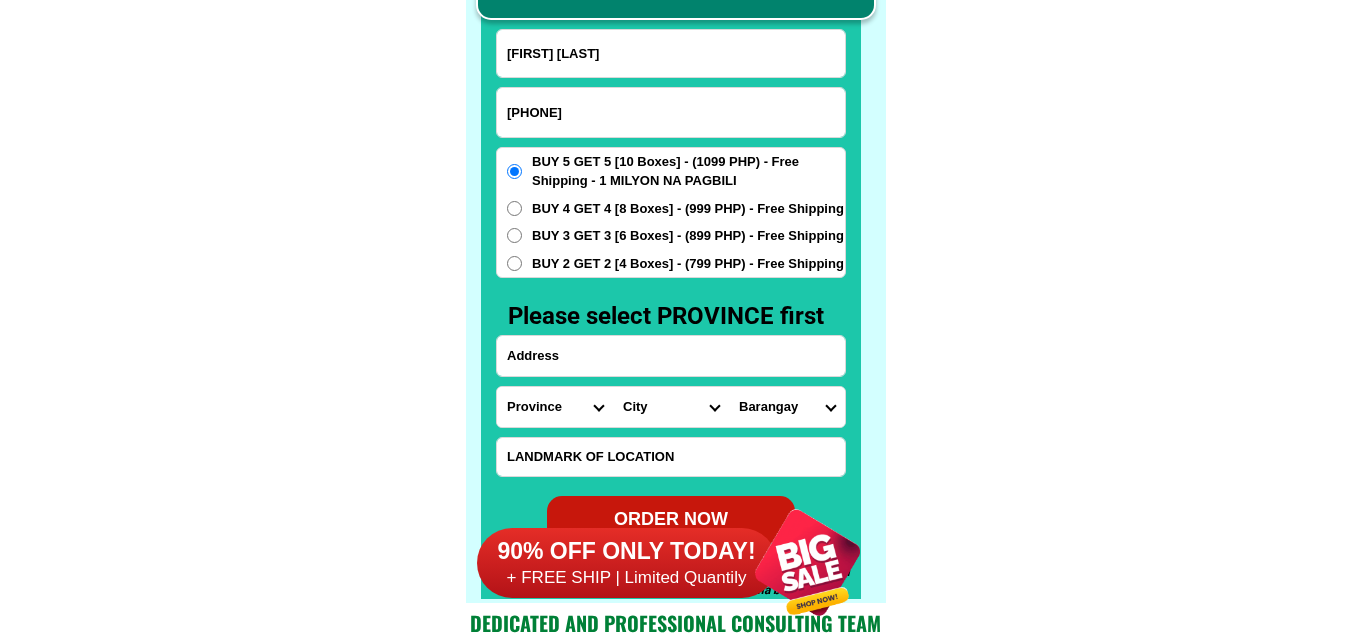 click at bounding box center [671, 356] 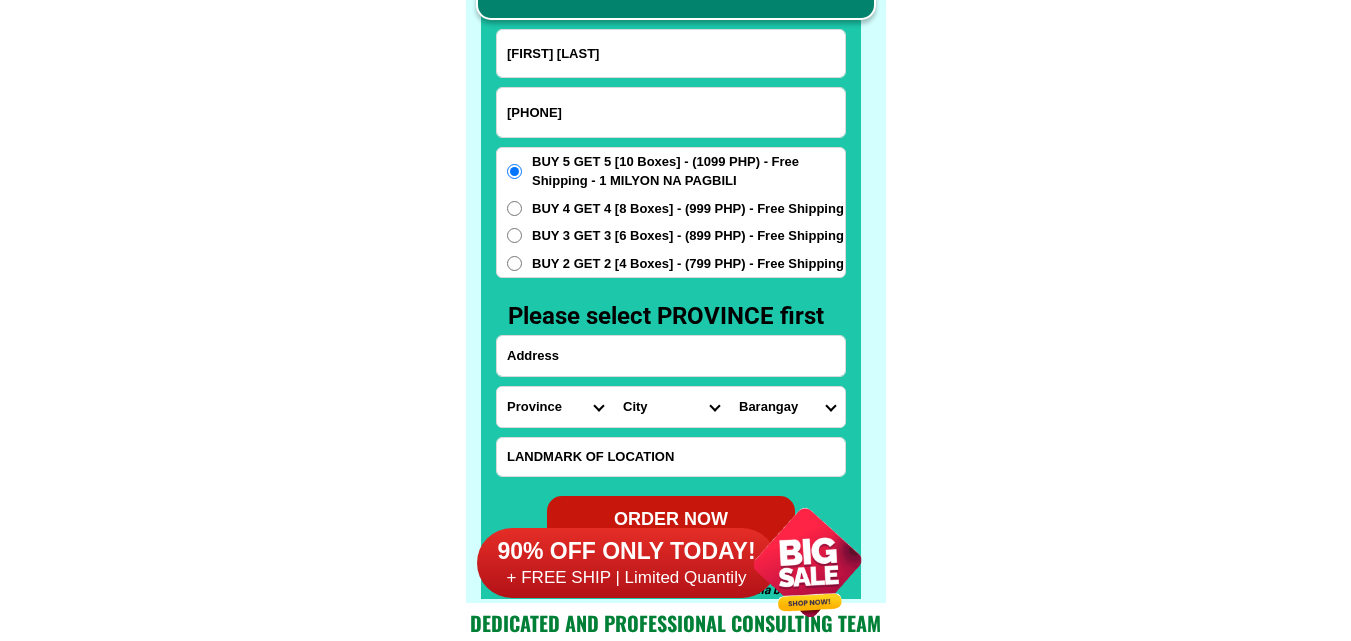 paste on "Blk3 LOT 30 Lubak Street Brgy San Isidro , Cainta Rizal" 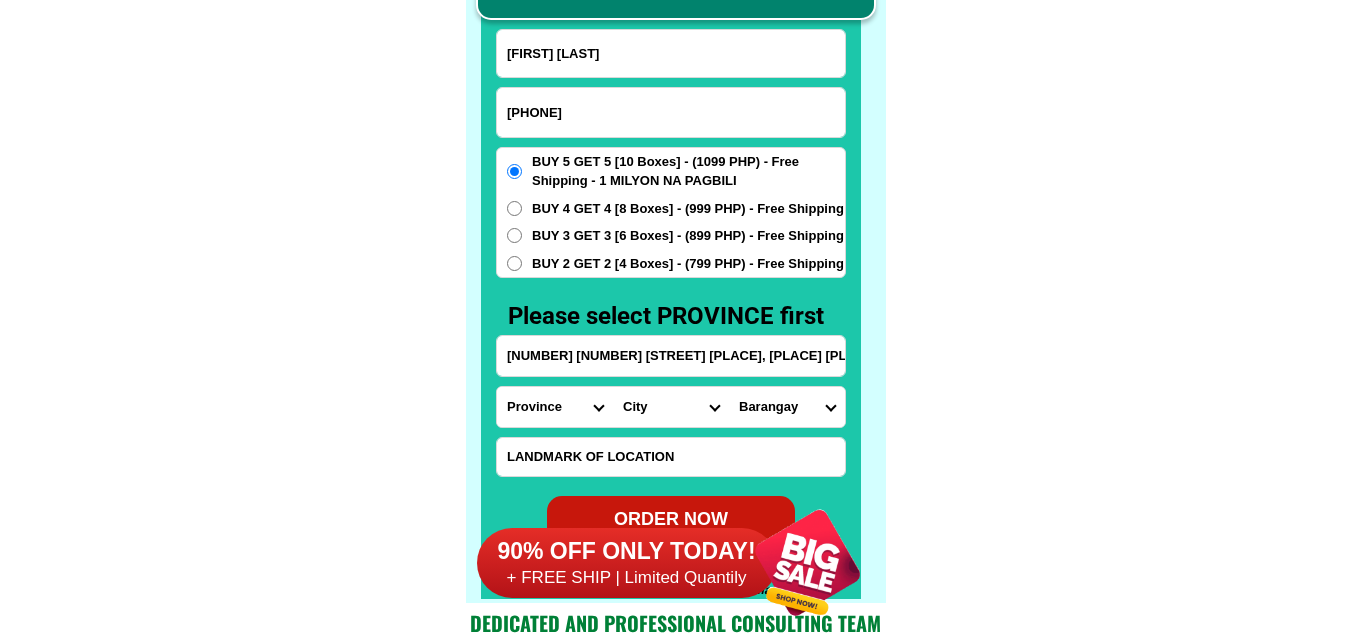 scroll, scrollTop: 0, scrollLeft: 3, axis: horizontal 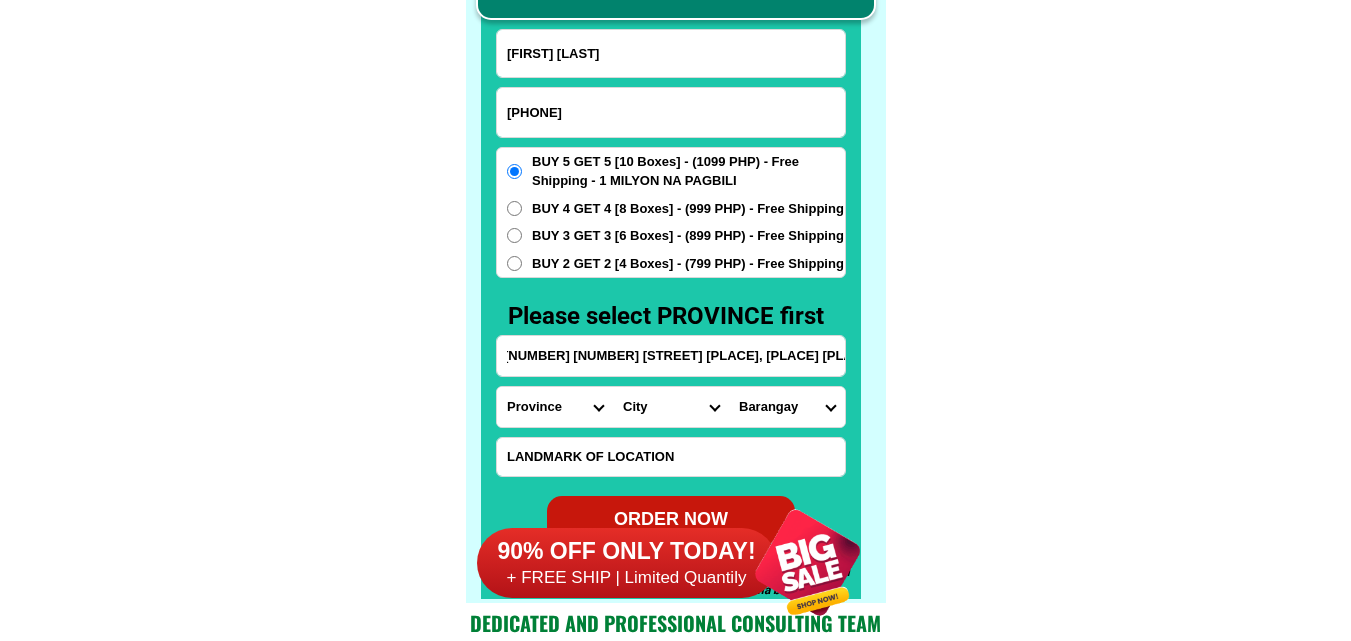 type on "Blk3 LOT 30 Lubak Street Brgy San Isidro , Cainta Rizal" 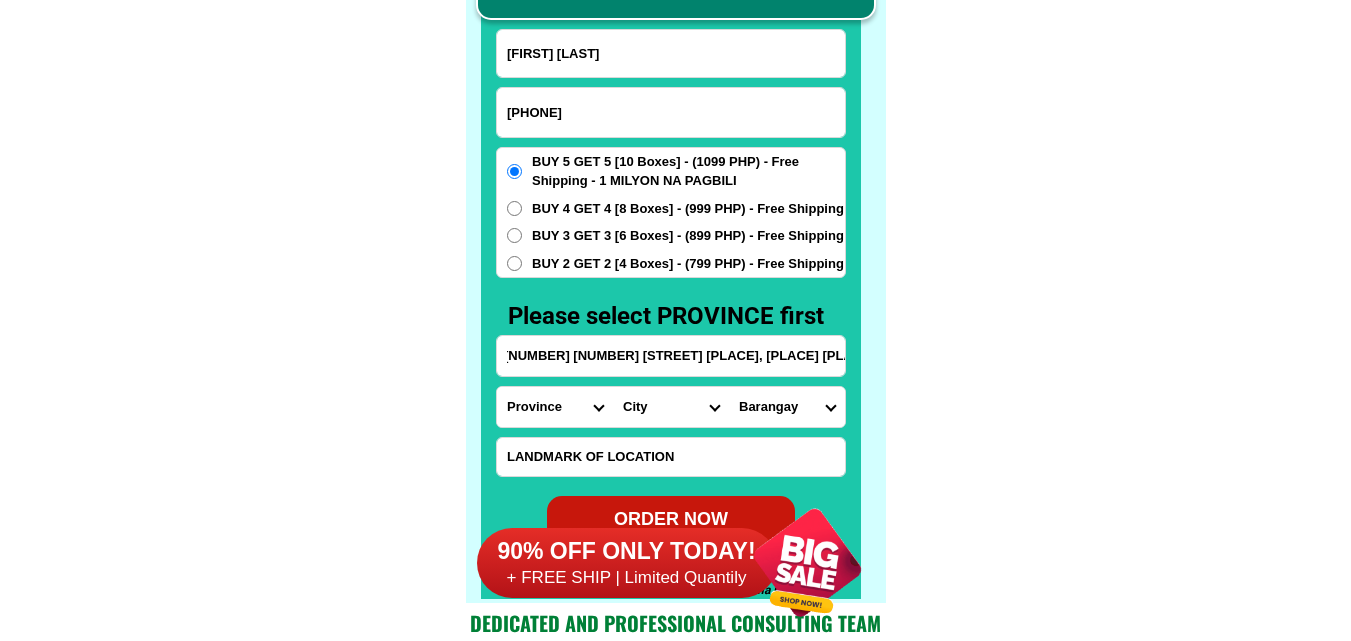 click on "Province Abra Agusan-del-norte Agusan-del-sur Aklan Albay Antique Apayao Aurora Basilan Bataan Batanes Batangas Benguet Biliran Bohol Bukidnon Bulacan Cagayan Camarines-norte Camarines-sur Camiguin Capiz Catanduanes Cavite Cebu Cotabato Davao-de-oro Davao-del-norte Davao-del-sur Davao-occidental Davao-oriental Dinagat-islands Eastern-samar Guimaras Ifugao Ilocos-norte Ilocos-sur Iloilo Isabela Kalinga La-union Laguna Lanao-del-norte Lanao-del-sur Leyte Maguindanao Marinduque Masbate Metro-manila Misamis-occidental Misamis-oriental Mountain-province Negros-occidental Negros-oriental Northern-samar Nueva-ecija Nueva-vizcaya Occidental-mindoro Oriental-mindoro Palawan Pampanga Pangasinan Quezon Quirino Rizal Romblon Sarangani Siquijor Sorsogon South-cotabato Southern-leyte Sultan-kudarat Sulu Surigao-del-norte Surigao-del-sur Tarlac Tawi-tawi Western-samar Zambales Zamboanga-del-norte Zamboanga-del-sur Zamboanga-sibugay" at bounding box center (555, 407) 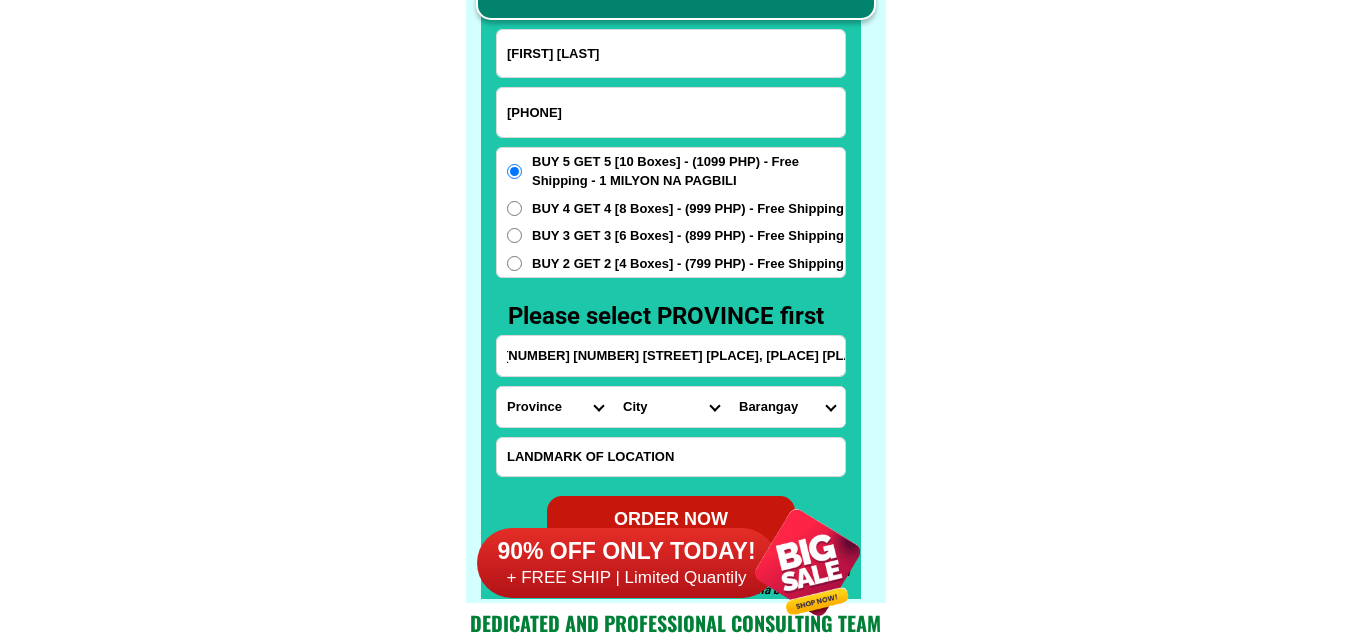 scroll, scrollTop: 0, scrollLeft: 0, axis: both 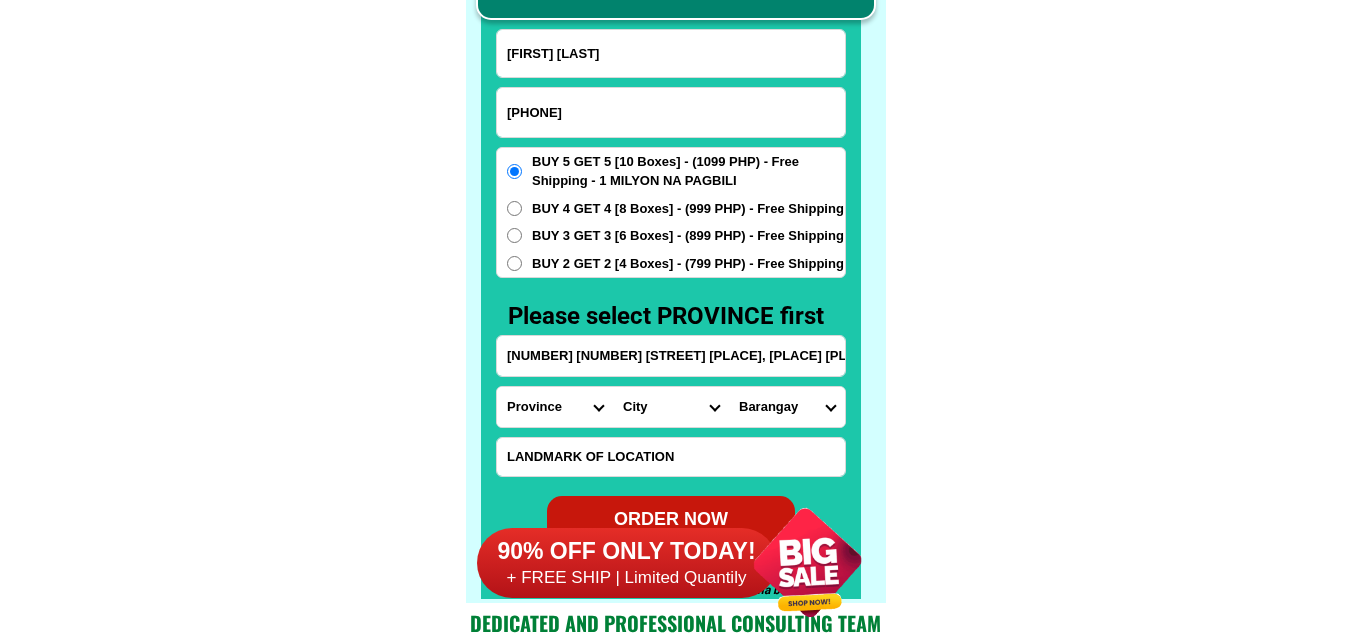 select on "63_993" 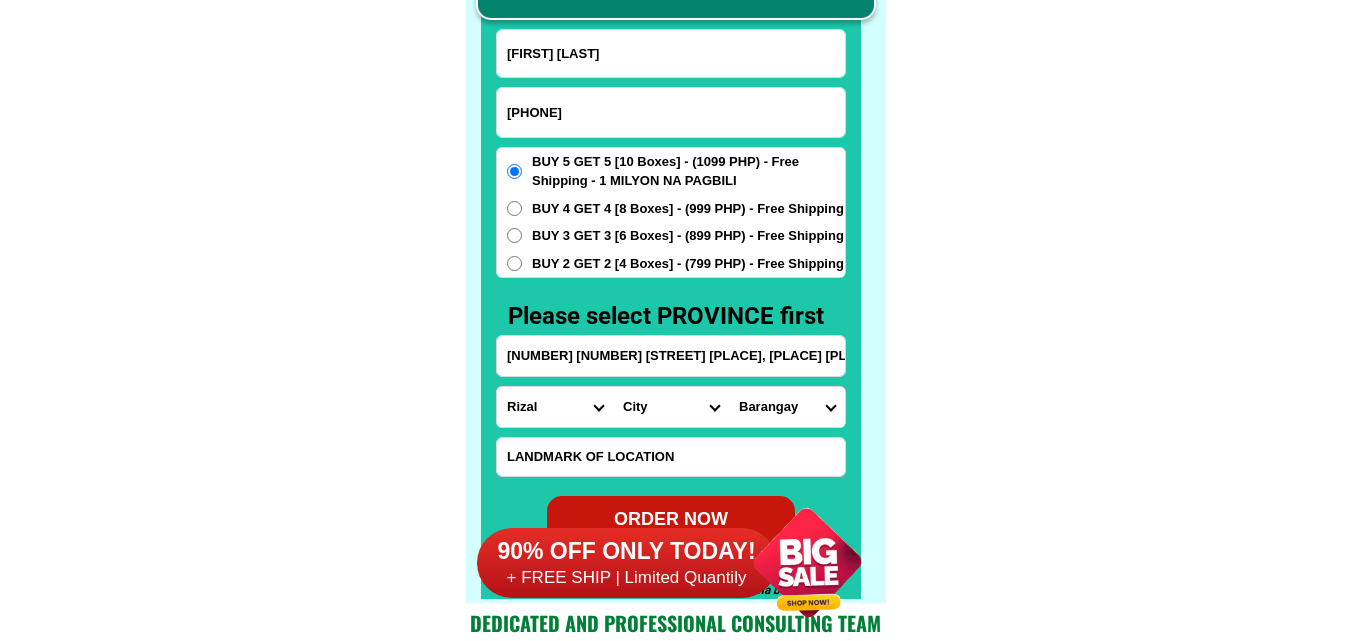 click on "Province Abra Agusan-del-norte Agusan-del-sur Aklan Albay Antique Apayao Aurora Basilan Bataan Batanes Batangas Benguet Biliran Bohol Bukidnon Bulacan Cagayan Camarines-norte Camarines-sur Camiguin Capiz Catanduanes Cavite Cebu Cotabato Davao-de-oro Davao-del-norte Davao-del-sur Davao-occidental Davao-oriental Dinagat-islands Eastern-samar Guimaras Ifugao Ilocos-norte Ilocos-sur Iloilo Isabela Kalinga La-union Laguna Lanao-del-norte Lanao-del-sur Leyte Maguindanao Marinduque Masbate Metro-manila Misamis-occidental Misamis-oriental Mountain-province Negros-occidental Negros-oriental Northern-samar Nueva-ecija Nueva-vizcaya Occidental-mindoro Oriental-mindoro Palawan Pampanga Pangasinan Quezon Quirino Rizal Romblon Sarangani Siquijor Sorsogon South-cotabato Southern-leyte Sultan-kudarat Sulu Surigao-del-norte Surigao-del-sur Tarlac Tawi-tawi Western-samar Zambales Zamboanga-del-norte Zamboanga-del-sur Zamboanga-sibugay" at bounding box center (555, 407) 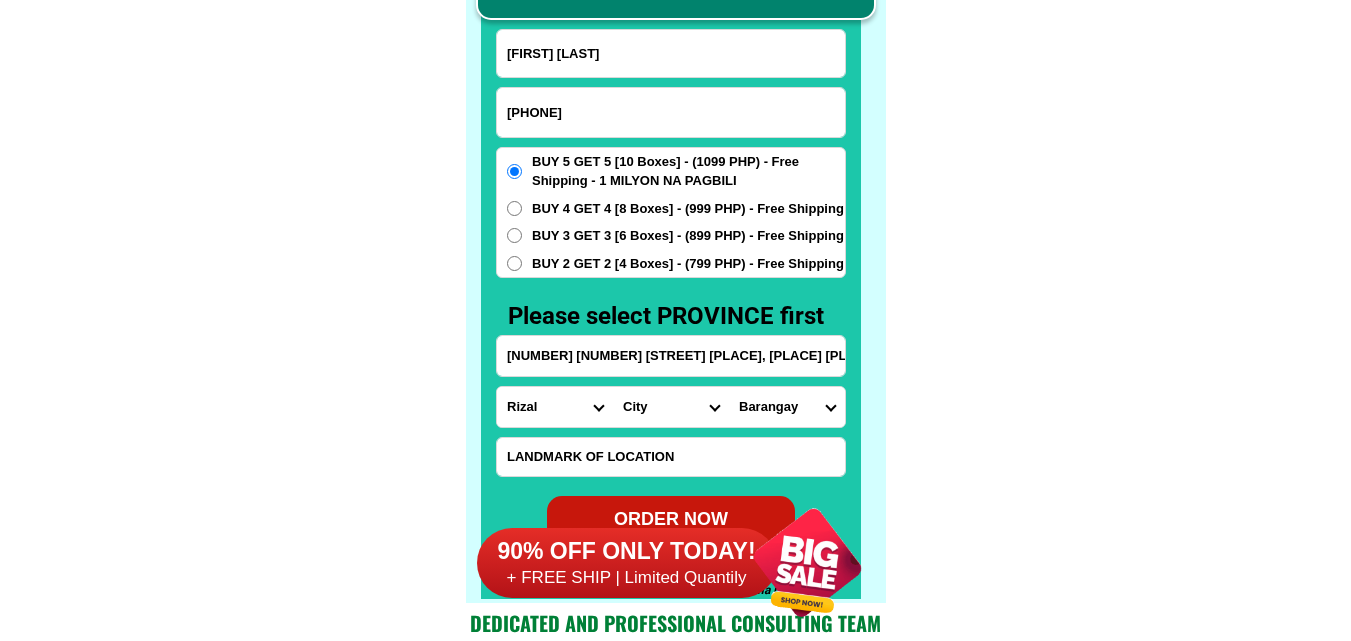 click on "City Angono Antipolo-city Binangonan Cainta Cardona Jala-jala Pililla Rizal-baras Rizal-morong Rizal-san-mateo Rizal-taytay Rodriguez Tanay Teresa" at bounding box center (671, 407) 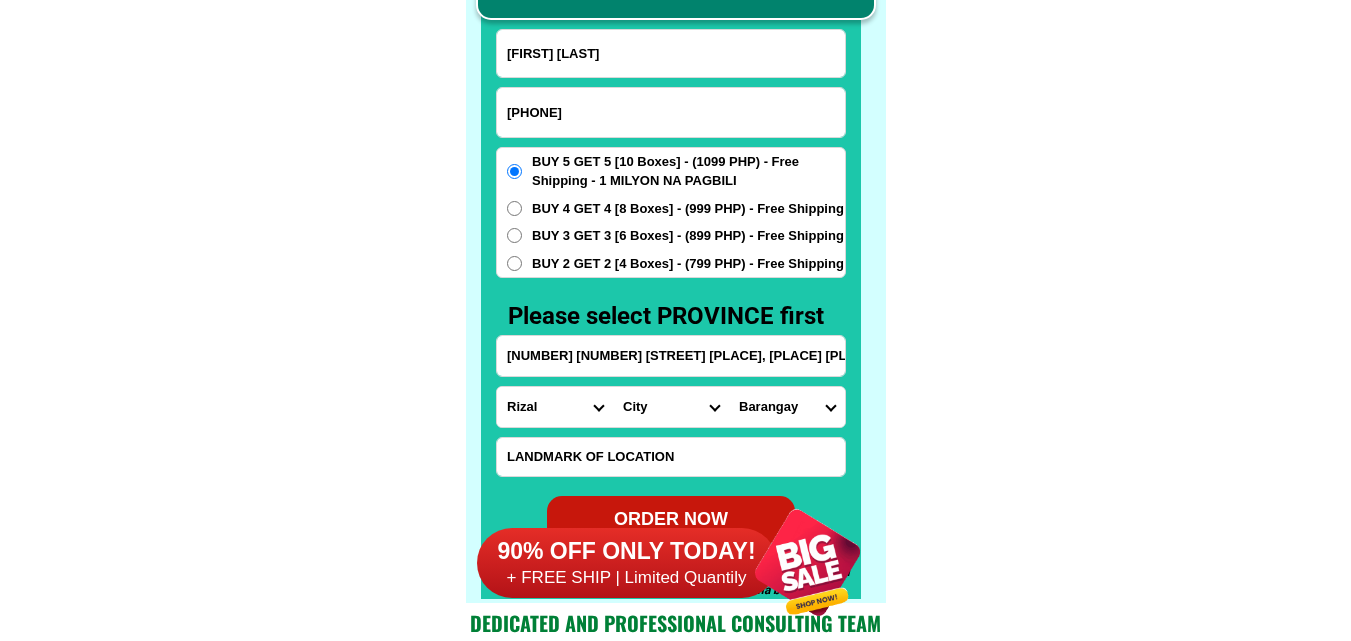 select on "63_9934004" 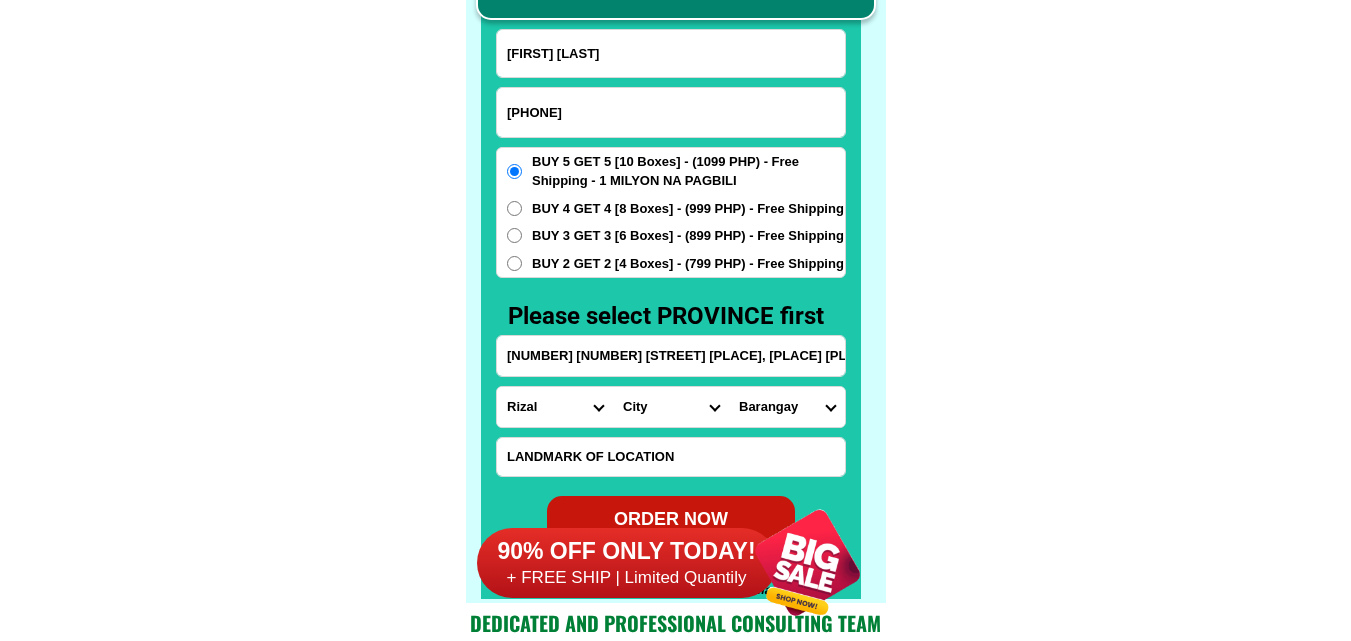click on "City Angono Antipolo-city Binangonan Cainta Cardona Jala-jala Pililla Rizal-baras Rizal-morong Rizal-san-mateo Rizal-taytay Rodriguez Tanay Teresa" at bounding box center (671, 407) 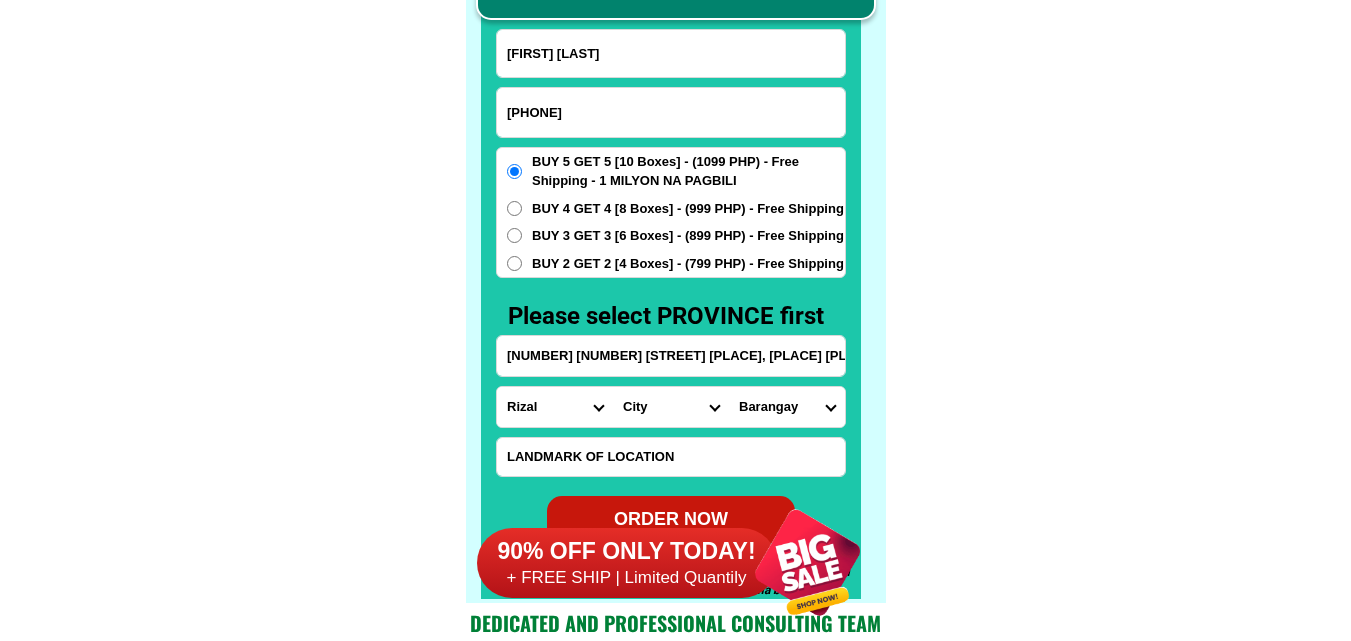 click on "Barangay San andres (pob.) San isidro San juan San roque Santa rosa Santo domingo Santo nino" at bounding box center [787, 407] 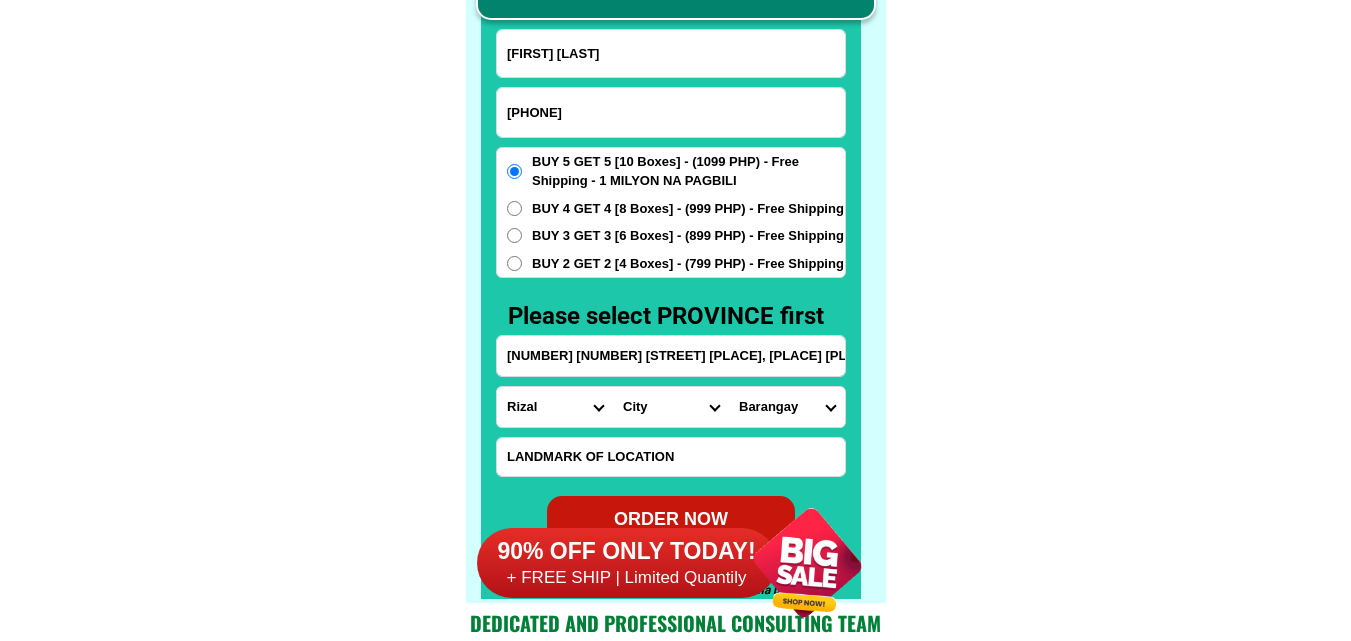 select on "63_99340046178" 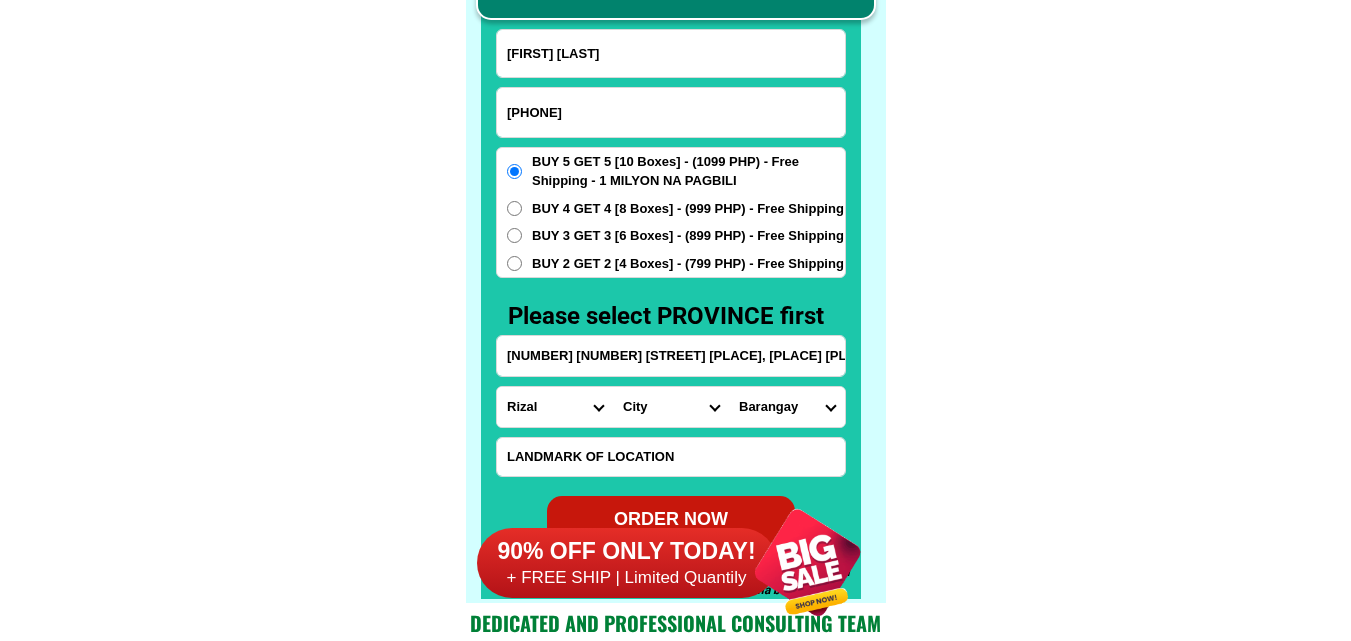 click on "Barangay San andres (pob.) San isidro San juan San roque Santa rosa Santo domingo Santo nino" at bounding box center [787, 407] 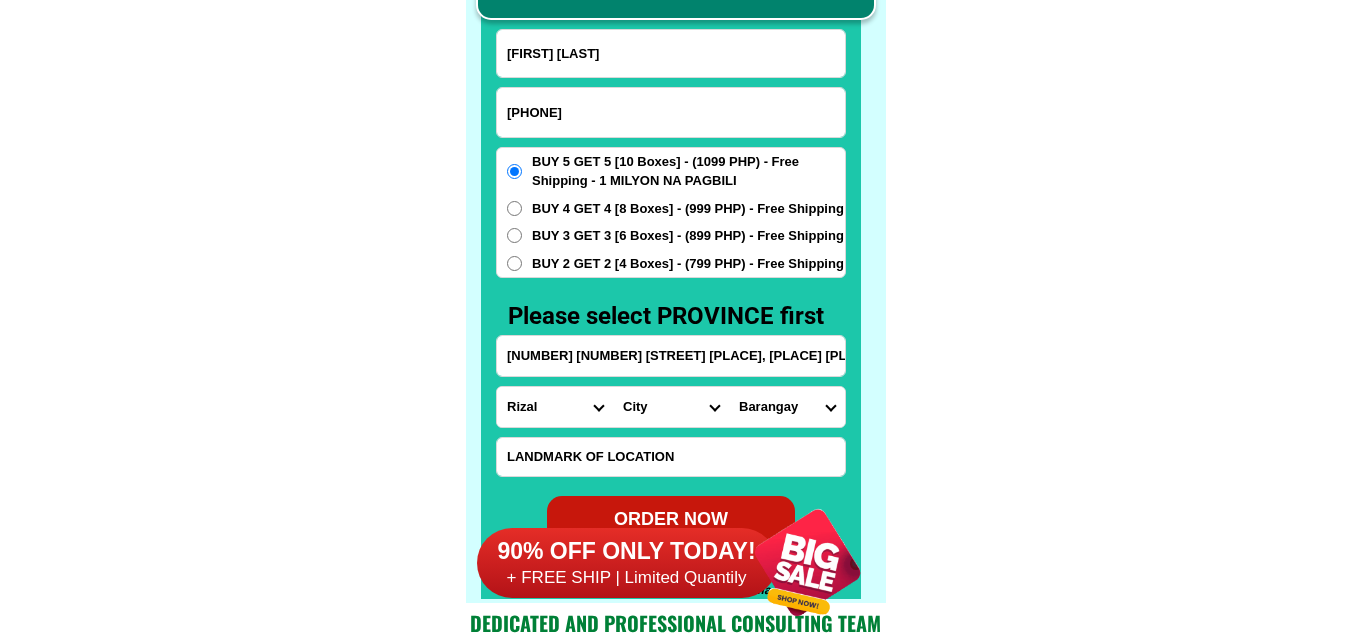 drag, startPoint x: 1013, startPoint y: 490, endPoint x: 488, endPoint y: 26, distance: 700.65753 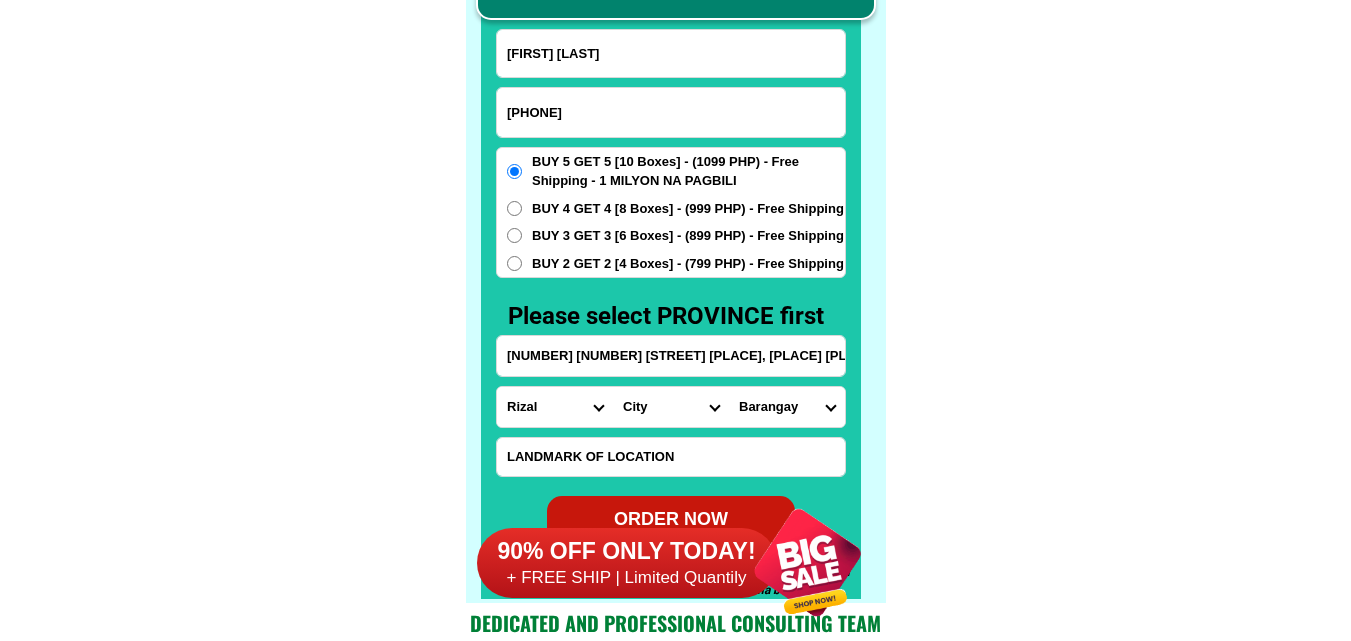 click on "FREE SHIPPING NATIONWIDE Contact Review Introduction Product BONA VITA COFFEE Comprehensive health protection solution
Research by Dr. Willie Ong and Dr. Liza Ong ✅ 𝙰𝚗𝚝𝚒 𝙲𝚊𝚗𝚌𝚎𝚛 ✅ 𝙰𝚗𝚝𝚒 𝚂𝚝𝚛𝚘𝚔𝚎
✅ 𝙰𝚗𝚝𝚒 𝙳𝚒𝚊𝚋𝚎𝚝𝚒𝚌 ✅ 𝙳𝚒𝚊𝚋𝚎𝚝𝚎𝚜 FAKE VS ORIGINAL Noon: nagkaroon ng cancer, hindi makalakad ng normal pagkatapos: uminom ng Bonavita dalawang beses sa isang araw, maaaring maglakad nang mag-isa, bawasan ang mga sintomas ng kanser The product has been certified for
safety and effectiveness Prevent and combat signs of diabetes, hypertension, and cardiovascular diseases Helps strengthen bones and joints Prevent cancer Reduce excess fat Anti-aging BONAVITA CAFE WITH HYDROLYZED COLLAGEN Enemy of the cause of disease LIZA ONG Doc Nutrition Department of Philippines General Hospital shared that BONA VITA CAFE sprouts are the panacea in anti - aging and anti-disease. Start After 1 week" at bounding box center [675, -6201] 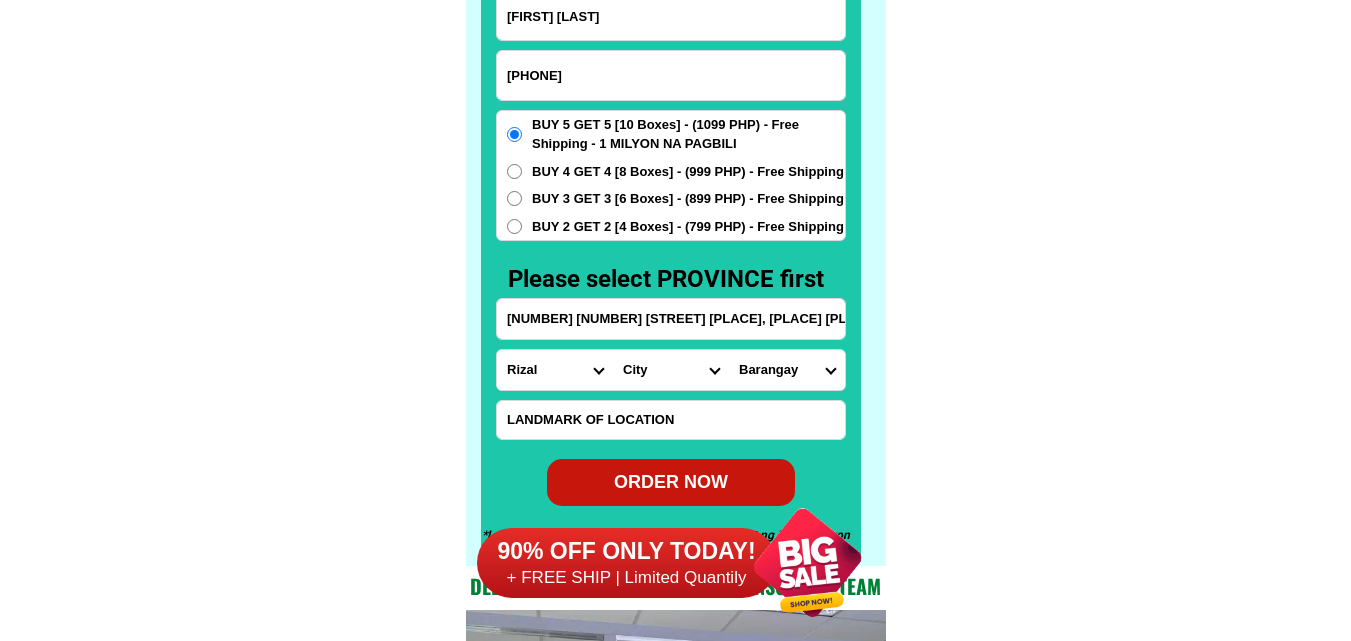 scroll, scrollTop: 15746, scrollLeft: 0, axis: vertical 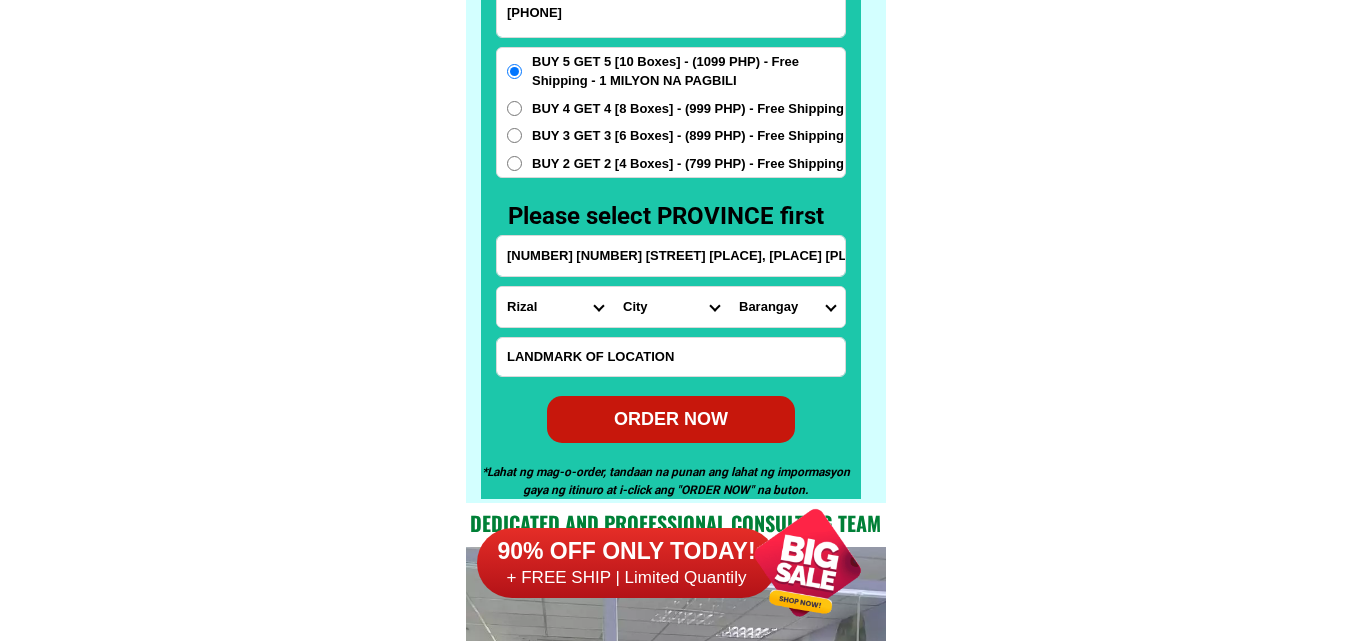 click on "ORDER NOW" at bounding box center [671, 419] 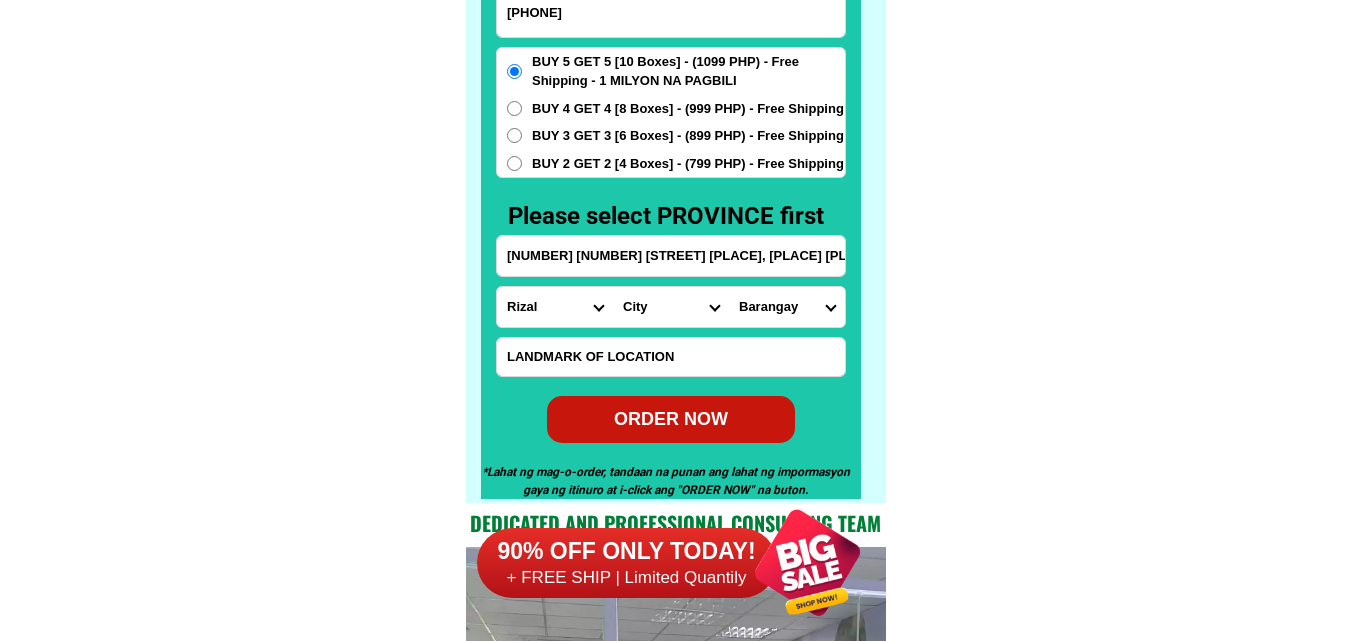 radio on "true" 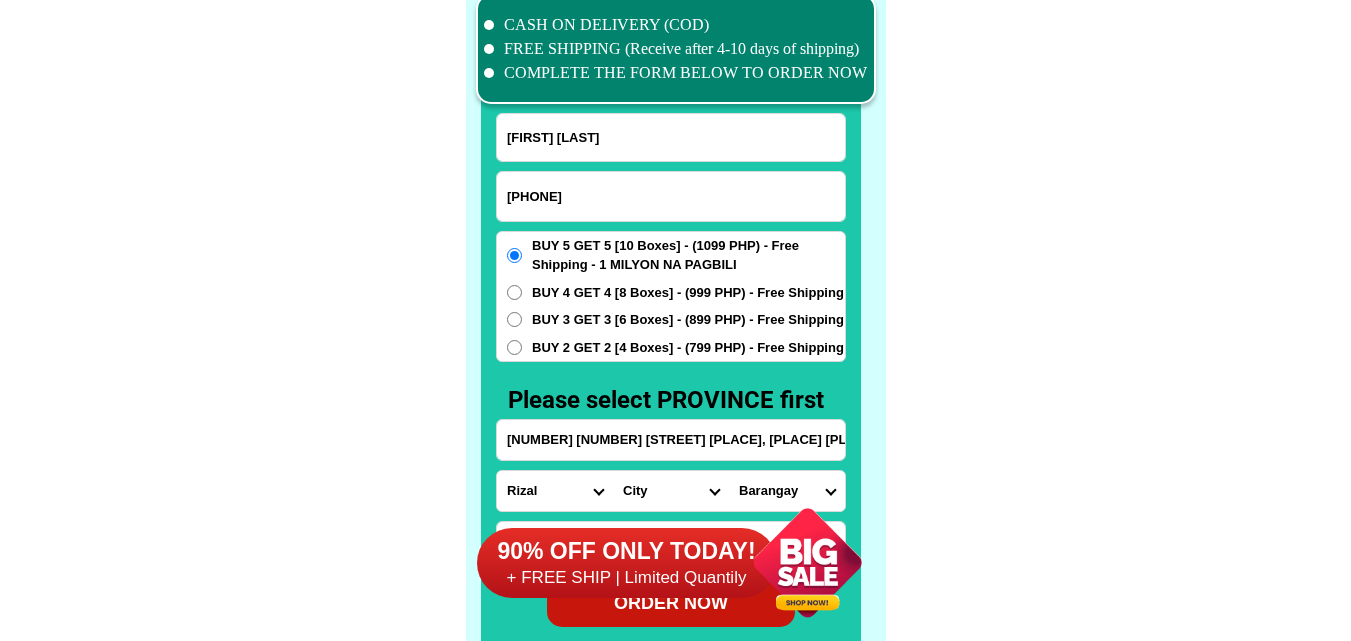 scroll, scrollTop: 15546, scrollLeft: 0, axis: vertical 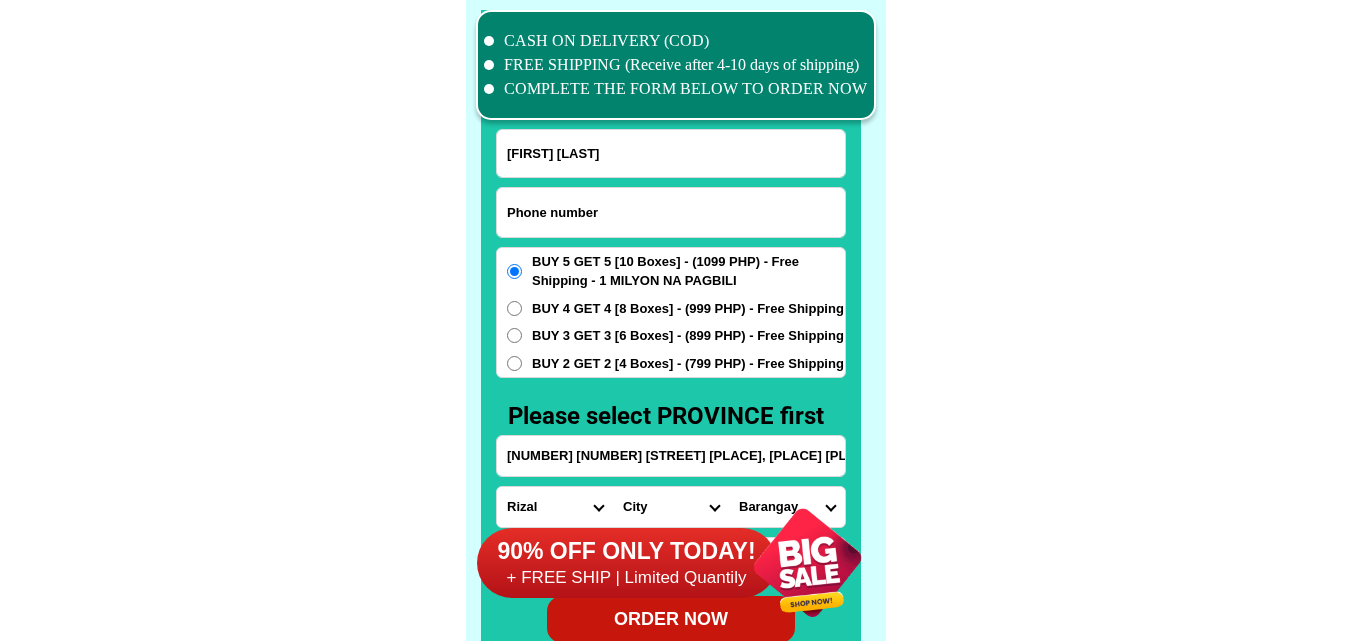 drag, startPoint x: 608, startPoint y: 200, endPoint x: 469, endPoint y: 160, distance: 144.64093 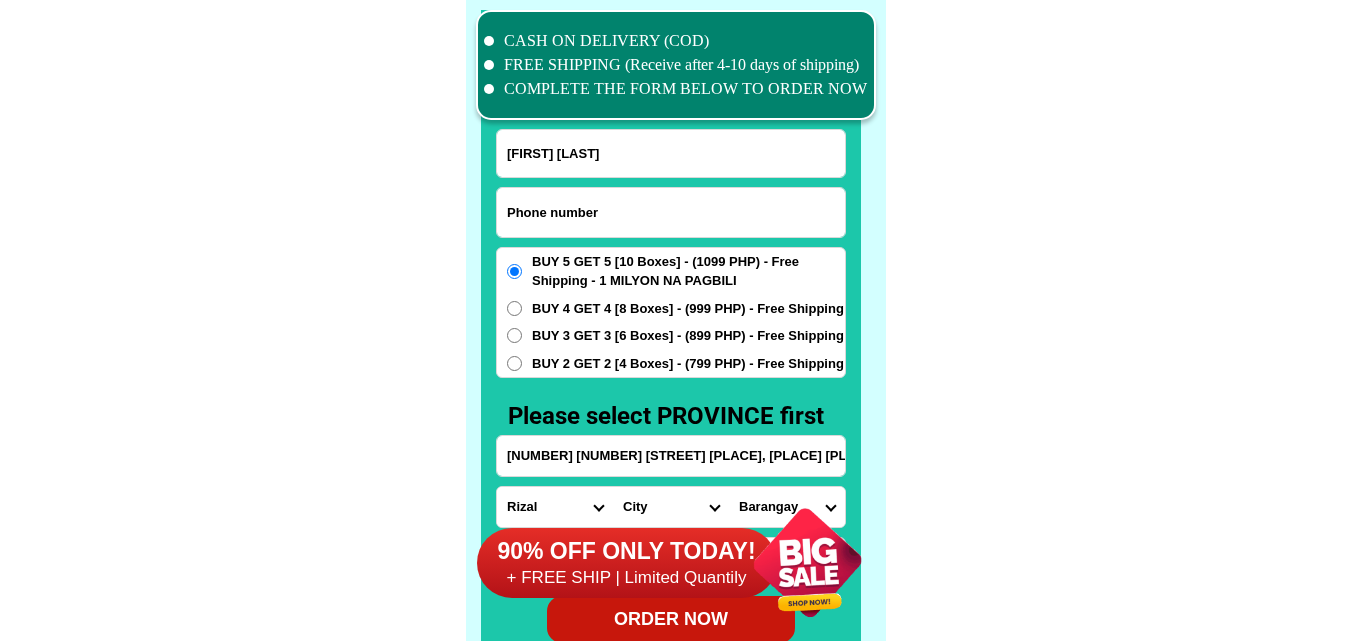 click at bounding box center [671, 212] 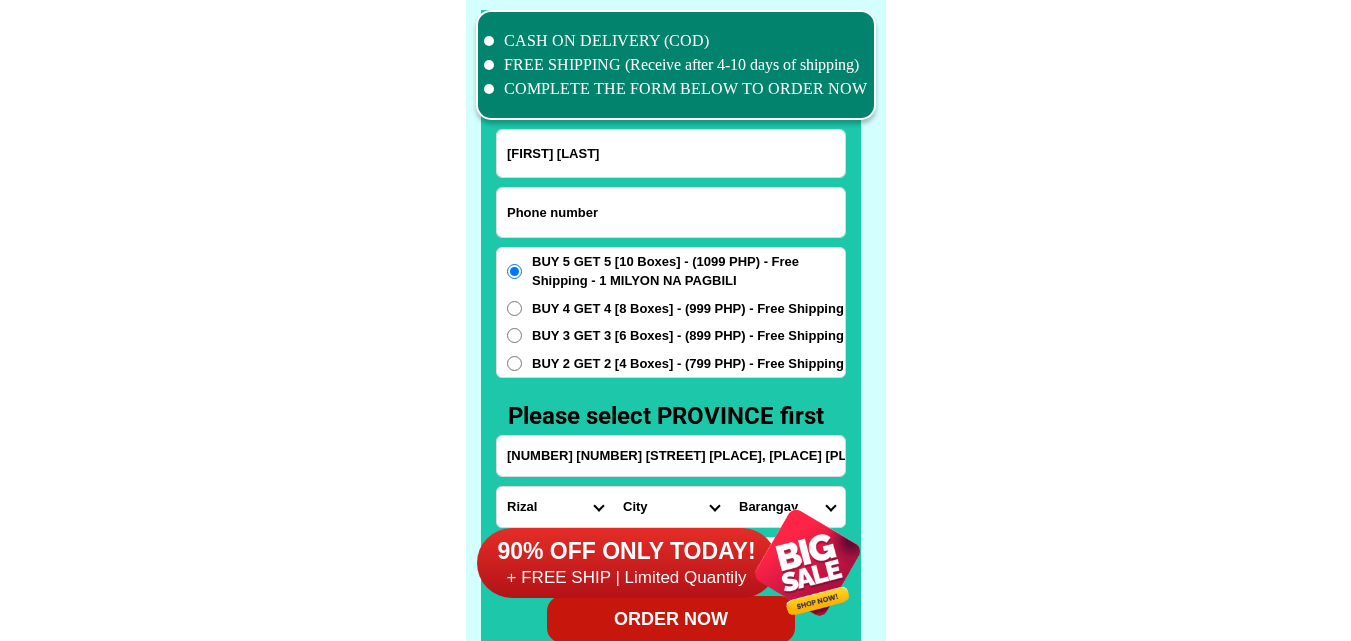paste on "09938954553" 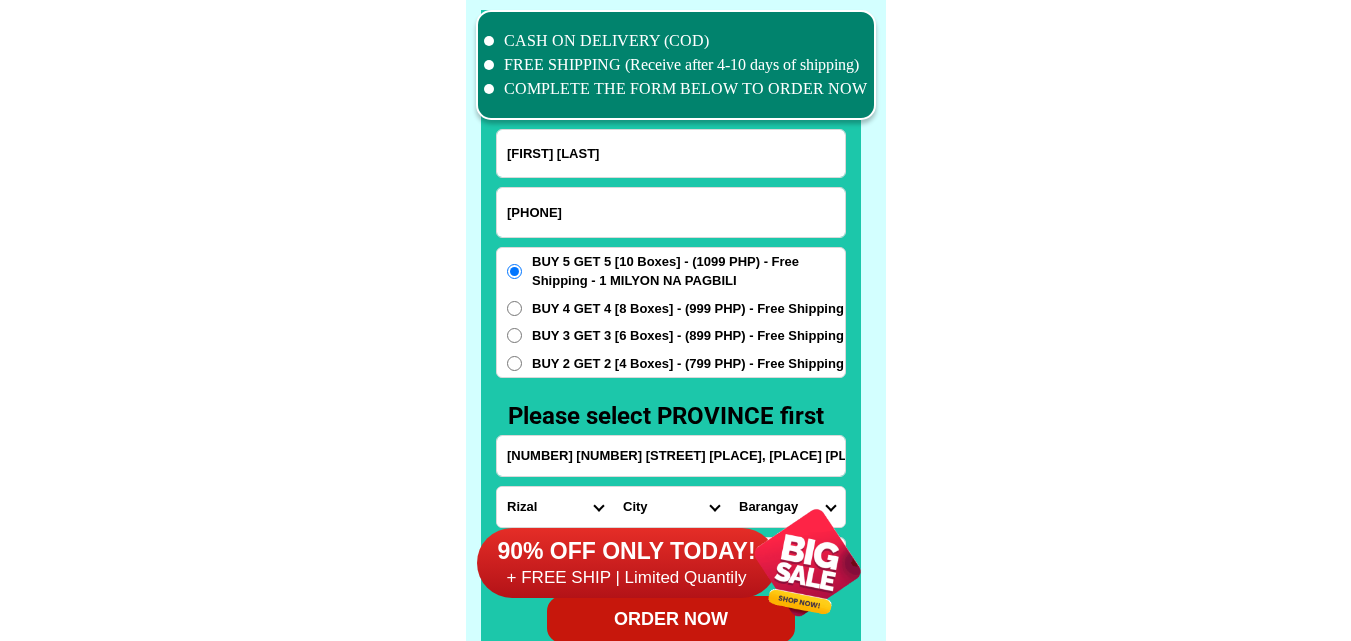 type on "09938954553" 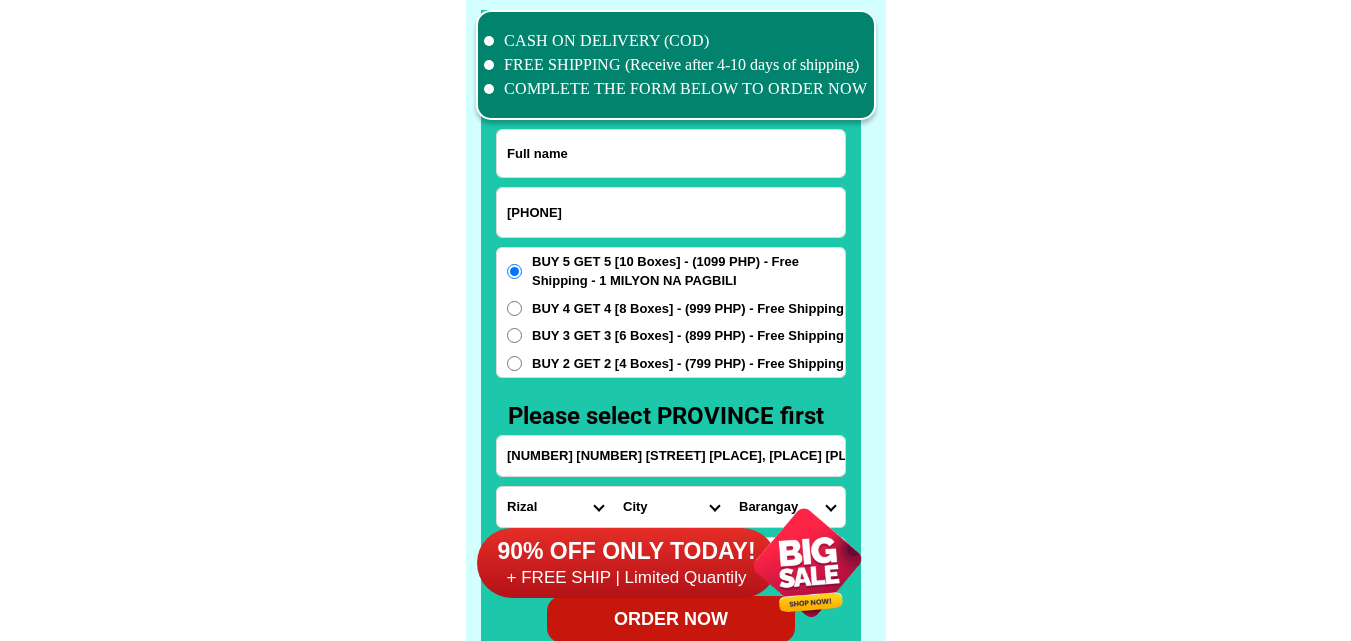 click at bounding box center (671, 153) 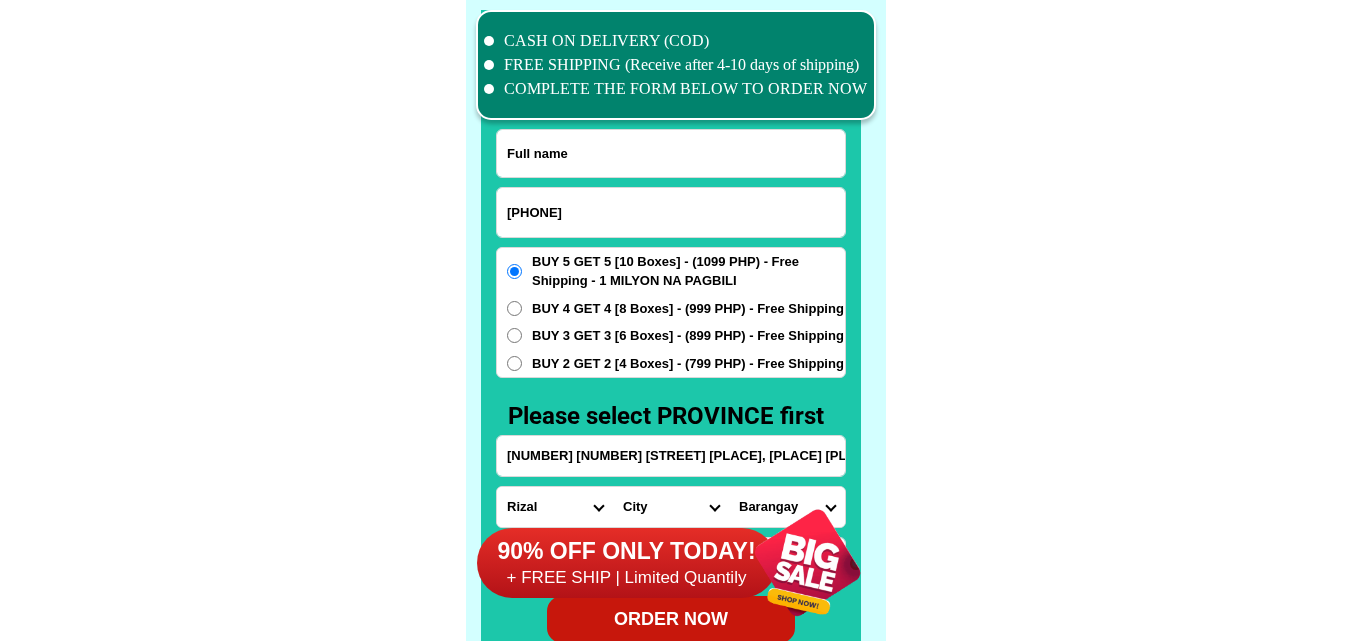 paste on "Cristina Abellon Bajalan" 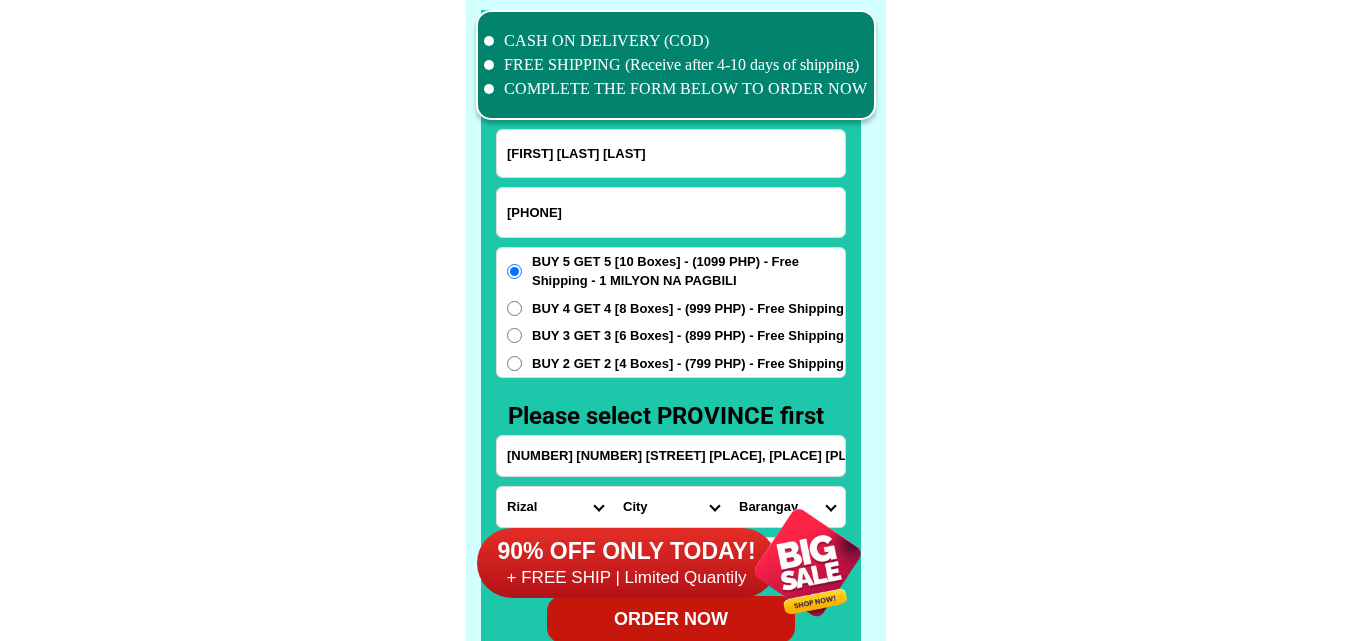 type on "Cristina Abellon Bajalan" 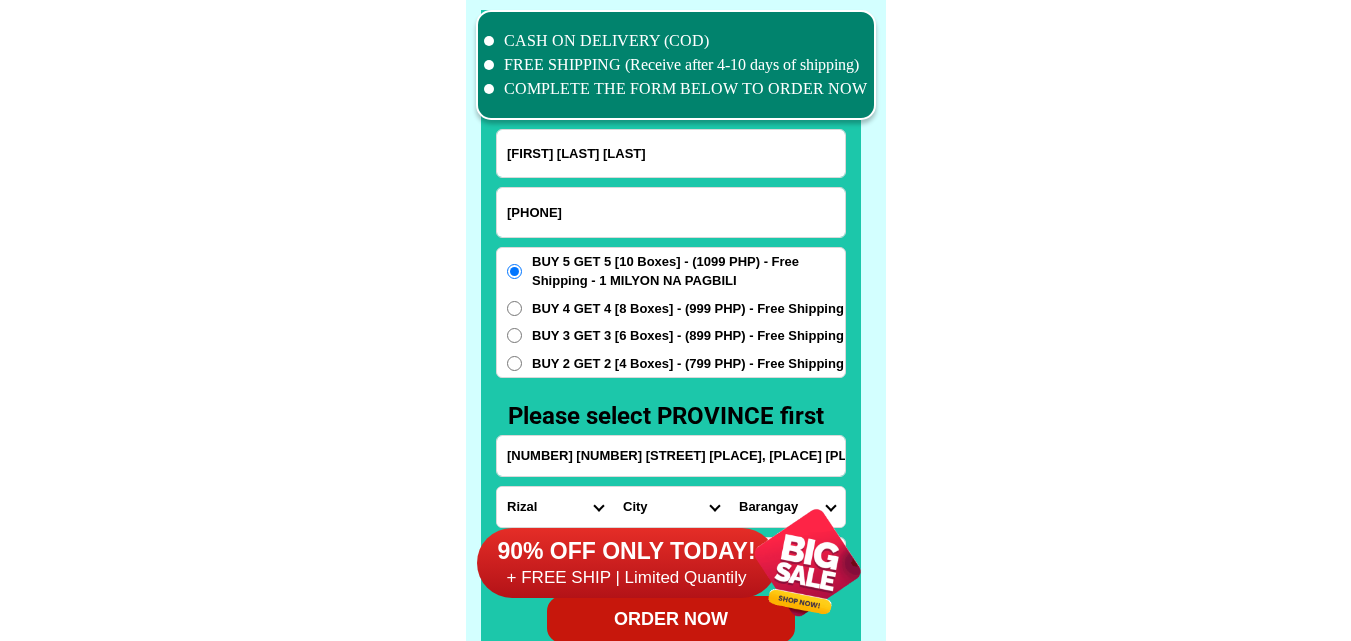 click on "Blk3 LOT 30 Lubak Street Brgy San Isidro , Cainta Rizal" at bounding box center [671, 456] 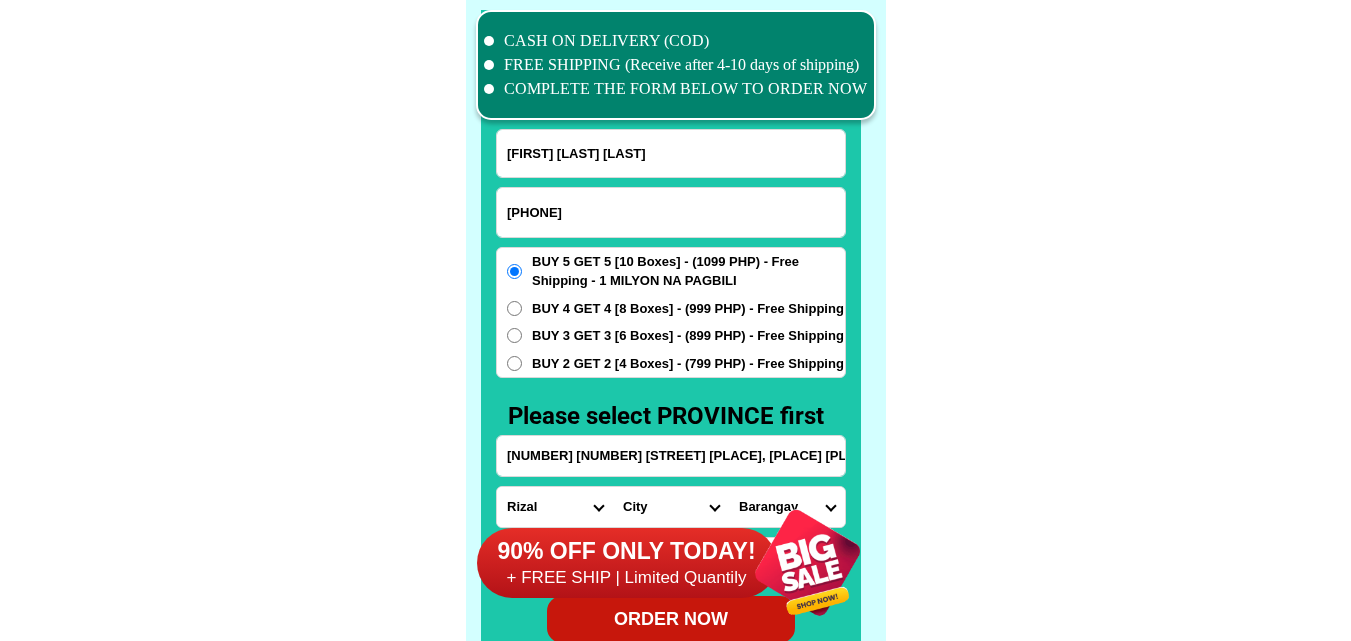 click on "Blk3 LOT 30 Lubak Street Brgy San Isidro , Cainta Rizal" at bounding box center (671, 456) 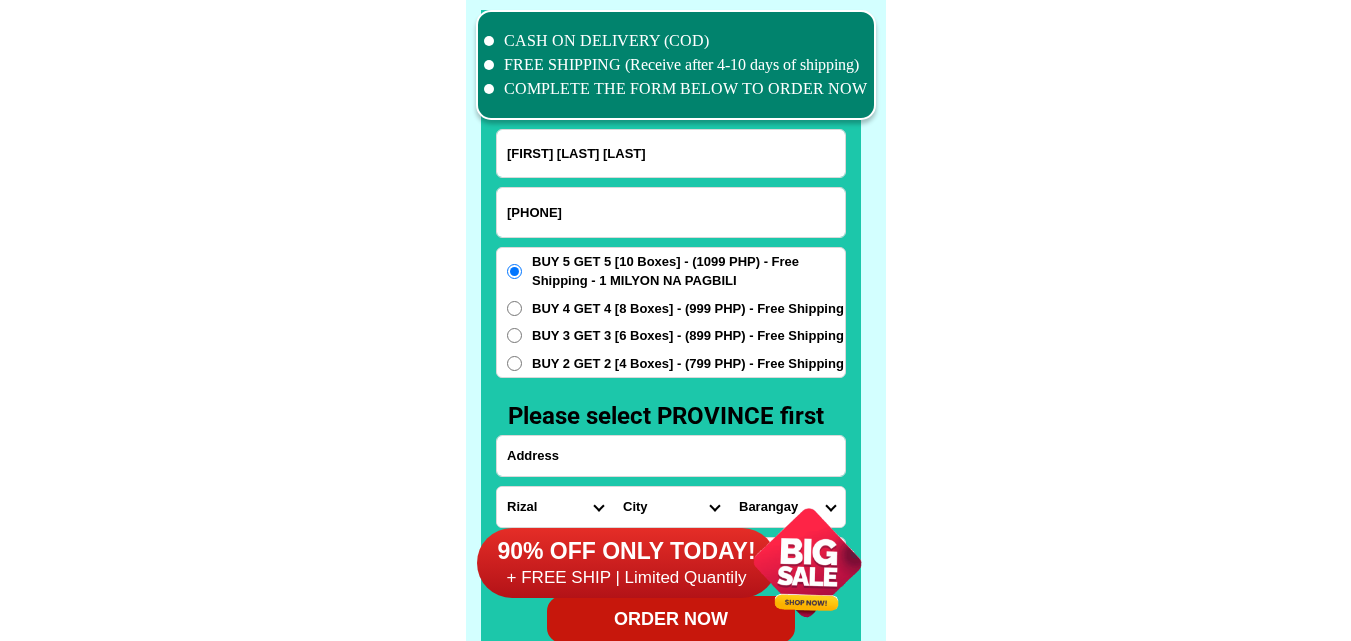 paste on "masaplod norte  Dauin negʻros orientsl purok 6" 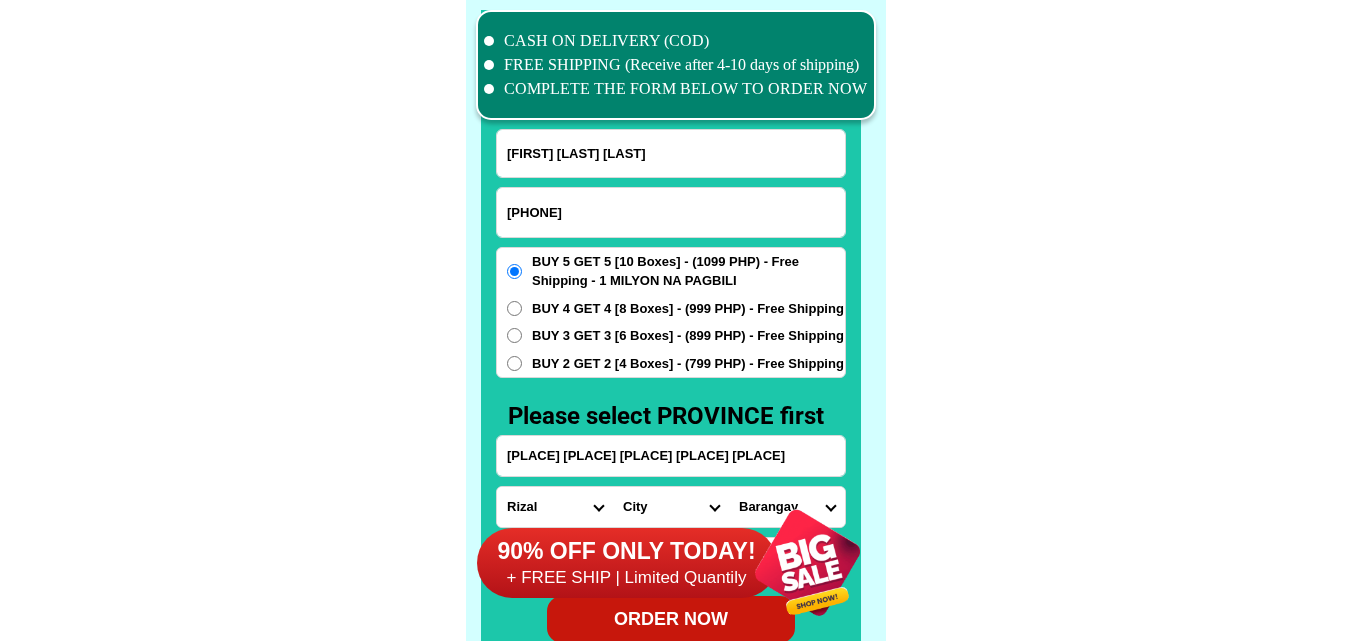 type on "masaplod norte  Dauin negʻros orientsl purok 6" 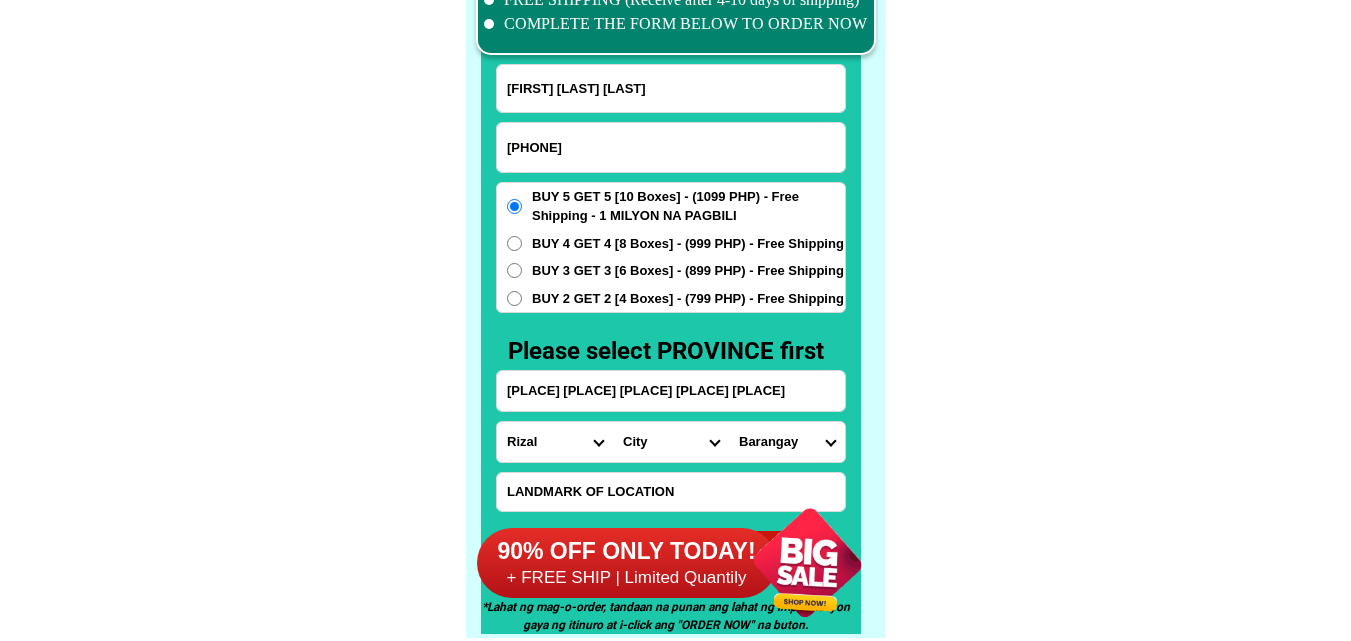 scroll, scrollTop: 15646, scrollLeft: 0, axis: vertical 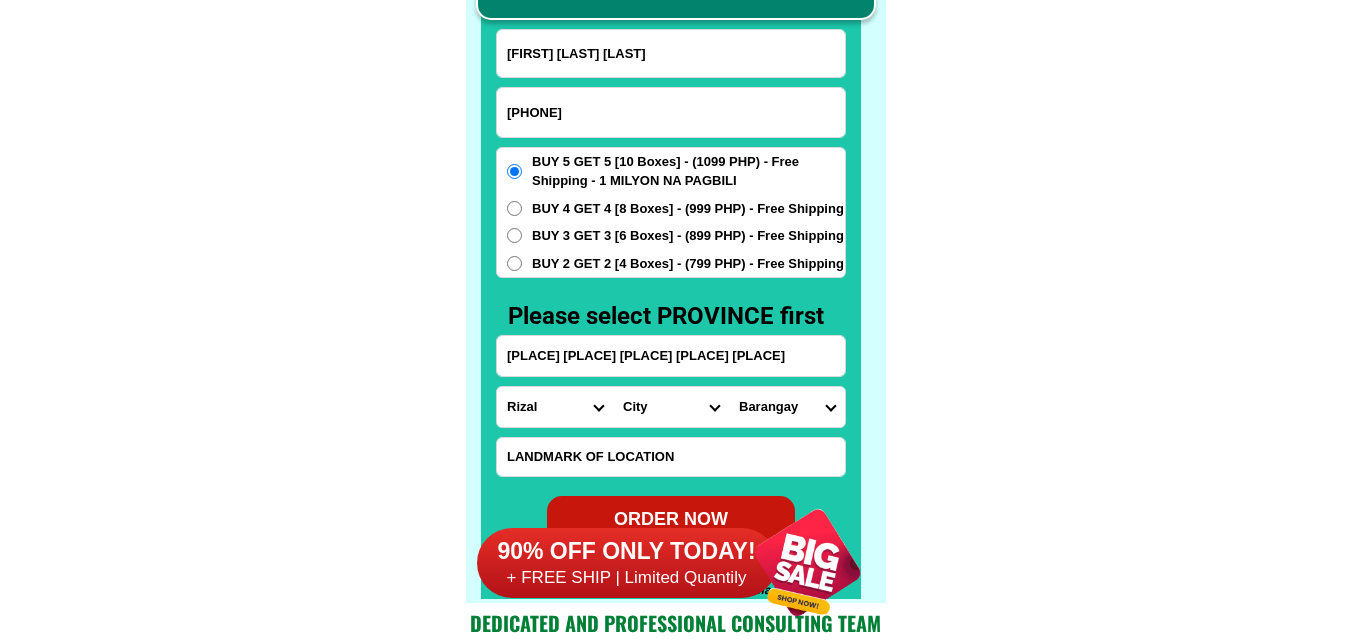 click on "Province Abra Agusan-del-norte Agusan-del-sur Aklan Albay Antique Apayao Aurora Basilan Bataan Batanes Batangas Benguet Biliran Bohol Bukidnon Bulacan Cagayan Camarines-norte Camarines-sur Camiguin Capiz Catanduanes Cavite Cebu Cotabato Davao-de-oro Davao-del-norte Davao-del-sur Davao-occidental Davao-oriental Dinagat-islands Eastern-samar Guimaras Ifugao Ilocos-norte Ilocos-sur Iloilo Isabela Kalinga La-union Laguna Lanao-del-norte Lanao-del-sur Leyte Maguindanao Marinduque Masbate Metro-manila Misamis-occidental Misamis-oriental Mountain-province Negros-occidental Negros-oriental Northern-samar Nueva-ecija Nueva-vizcaya Occidental-mindoro Oriental-mindoro Palawan Pampanga Pangasinan Quezon Quirino Rizal Romblon Sarangani Siquijor Sorsogon South-cotabato Southern-leyte Sultan-kudarat Sulu Surigao-del-norte Surigao-del-sur Tarlac Tawi-tawi Western-samar Zambales Zamboanga-del-norte Zamboanga-del-sur Zamboanga-sibugay" at bounding box center [555, 407] 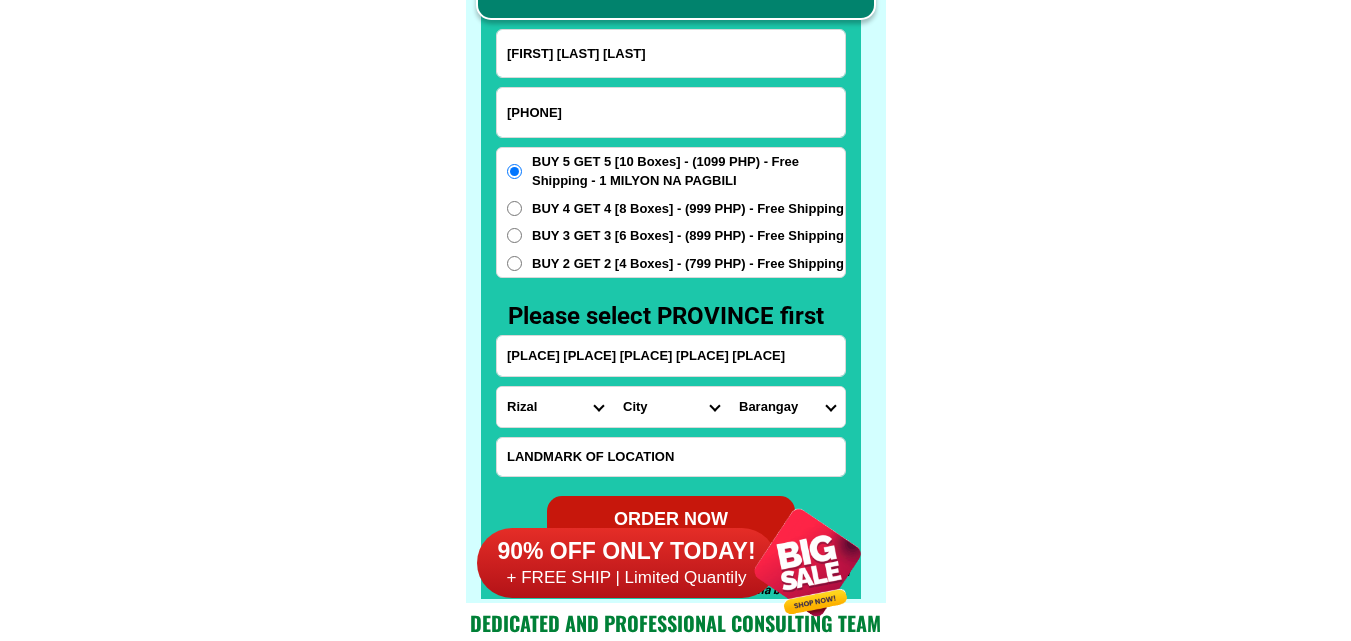 select on "63_411" 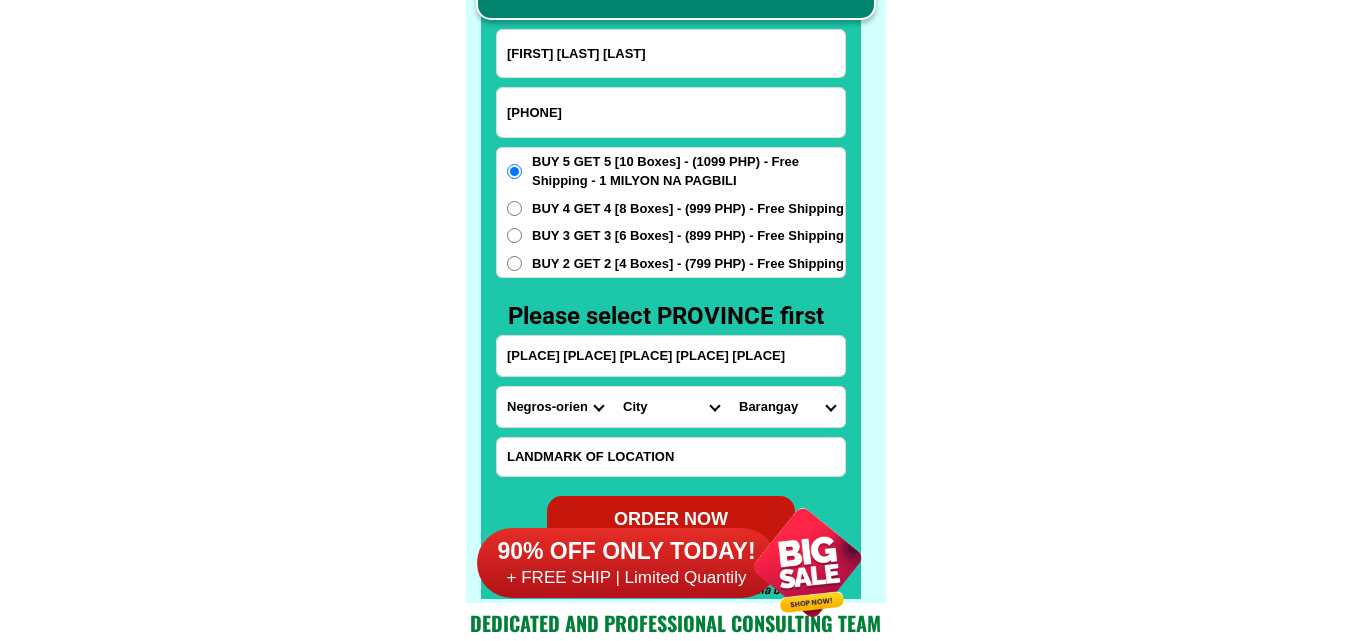 click on "Province Abra Agusan-del-norte Agusan-del-sur Aklan Albay Antique Apayao Aurora Basilan Bataan Batanes Batangas Benguet Biliran Bohol Bukidnon Bulacan Cagayan Camarines-norte Camarines-sur Camiguin Capiz Catanduanes Cavite Cebu Cotabato Davao-de-oro Davao-del-norte Davao-del-sur Davao-occidental Davao-oriental Dinagat-islands Eastern-samar Guimaras Ifugao Ilocos-norte Ilocos-sur Iloilo Isabela Kalinga La-union Laguna Lanao-del-norte Lanao-del-sur Leyte Maguindanao Marinduque Masbate Metro-manila Misamis-occidental Misamis-oriental Mountain-province Negros-occidental Negros-oriental Northern-samar Nueva-ecija Nueva-vizcaya Occidental-mindoro Oriental-mindoro Palawan Pampanga Pangasinan Quezon Quirino Rizal Romblon Sarangani Siquijor Sorsogon South-cotabato Southern-leyte Sultan-kudarat Sulu Surigao-del-norte Surigao-del-sur Tarlac Tawi-tawi Western-samar Zambales Zamboanga-del-norte Zamboanga-del-sur Zamboanga-sibugay" at bounding box center [555, 407] 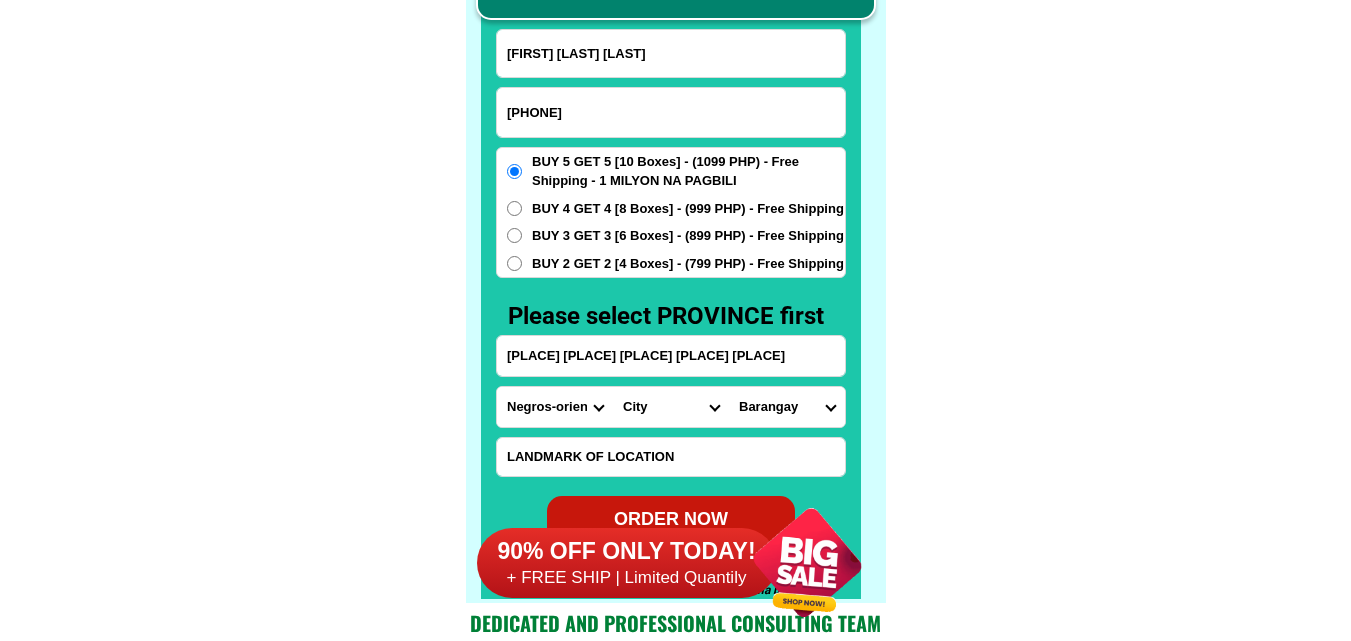 click on "City Amlan Ayungon Bacong Bais-city Basay Bayawan-city Bindoy Canlaon-city Dauin Dumaguete-city Guihulngan-city Jimalalud Mabinay Manjuyod Negros-oriental-la-libertad Negros-oriental-pamplona Negros-oriental-san-jose Negros-oriental-santa-catalina Negros-oriental-valencia Siaton Sibulan Tanjay-city Tayasan Vallehermoso Zamboanguita" at bounding box center [671, 407] 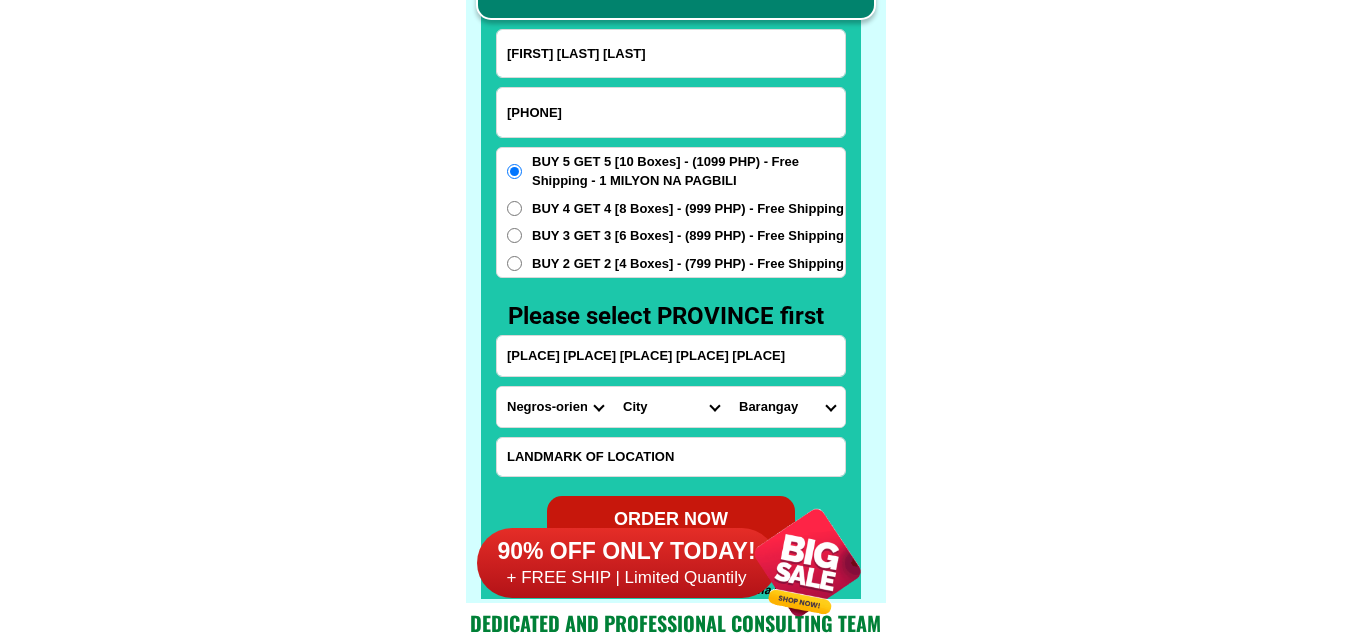 select on "63_4118583" 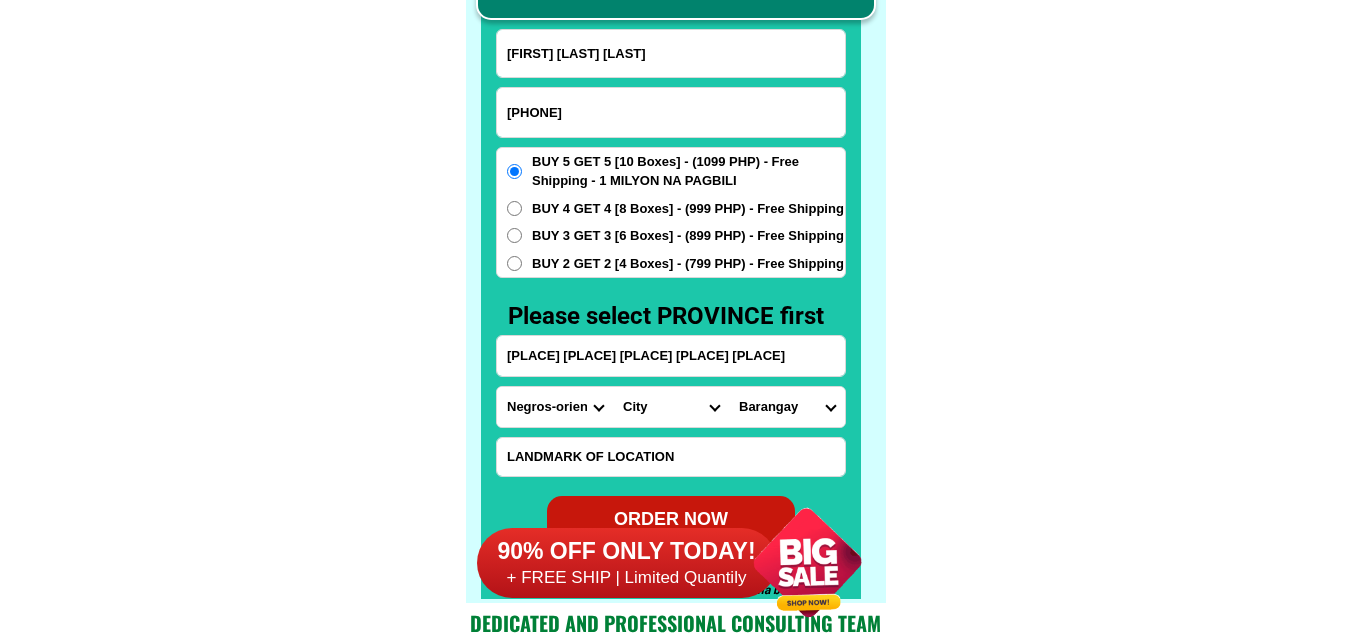 click on "City Amlan Ayungon Bacong Bais-city Basay Bayawan-city Bindoy Canlaon-city Dauin Dumaguete-city Guihulngan-city Jimalalud Mabinay Manjuyod Negros-oriental-la-libertad Negros-oriental-pamplona Negros-oriental-san-jose Negros-oriental-santa-catalina Negros-oriental-valencia Siaton Sibulan Tanjay-city Tayasan Vallehermoso Zamboanguita" at bounding box center (671, 407) 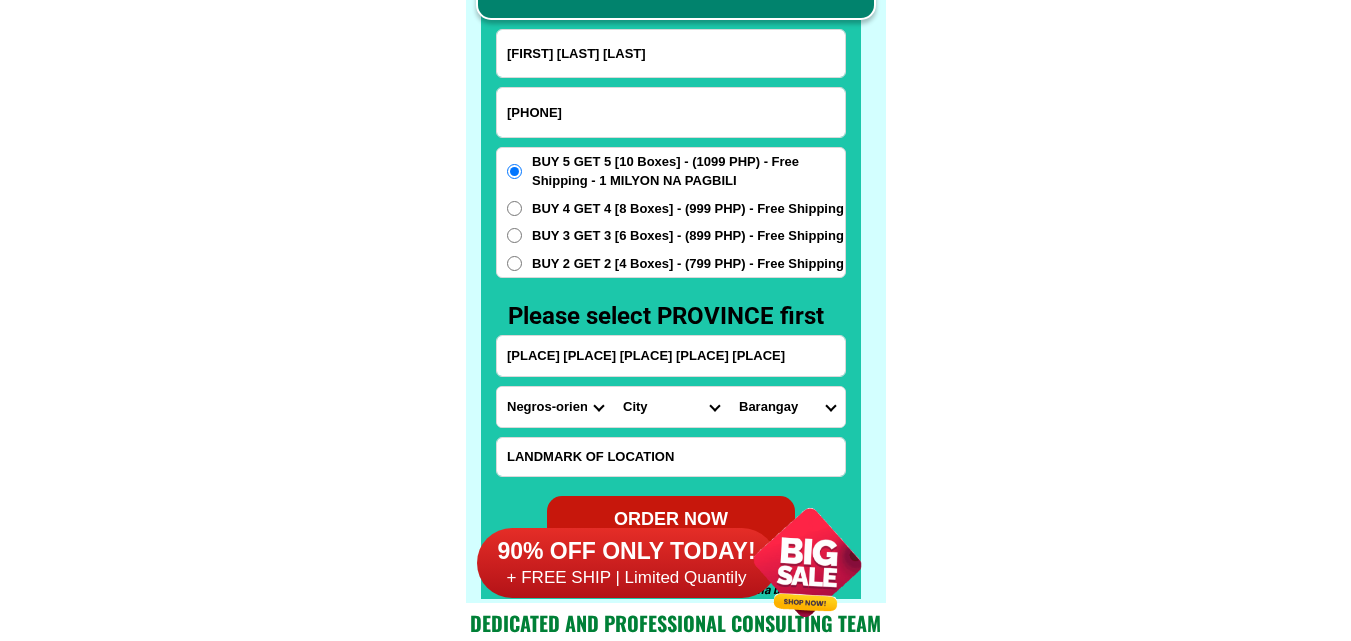 click on "Barangay Anahawan Apo island Bagacay Baslay Batuhon dacu Boloc-boloc Bulak Bunga Casile Libjo Lipayo Maayongtubig Mag-aso Magsaysay Malongcay dacu Masaplod norte Masaplod sur Panubtuban Poblacion i Poblacion ii Poblacion iii Tugawe Tunga-tunga" at bounding box center [787, 407] 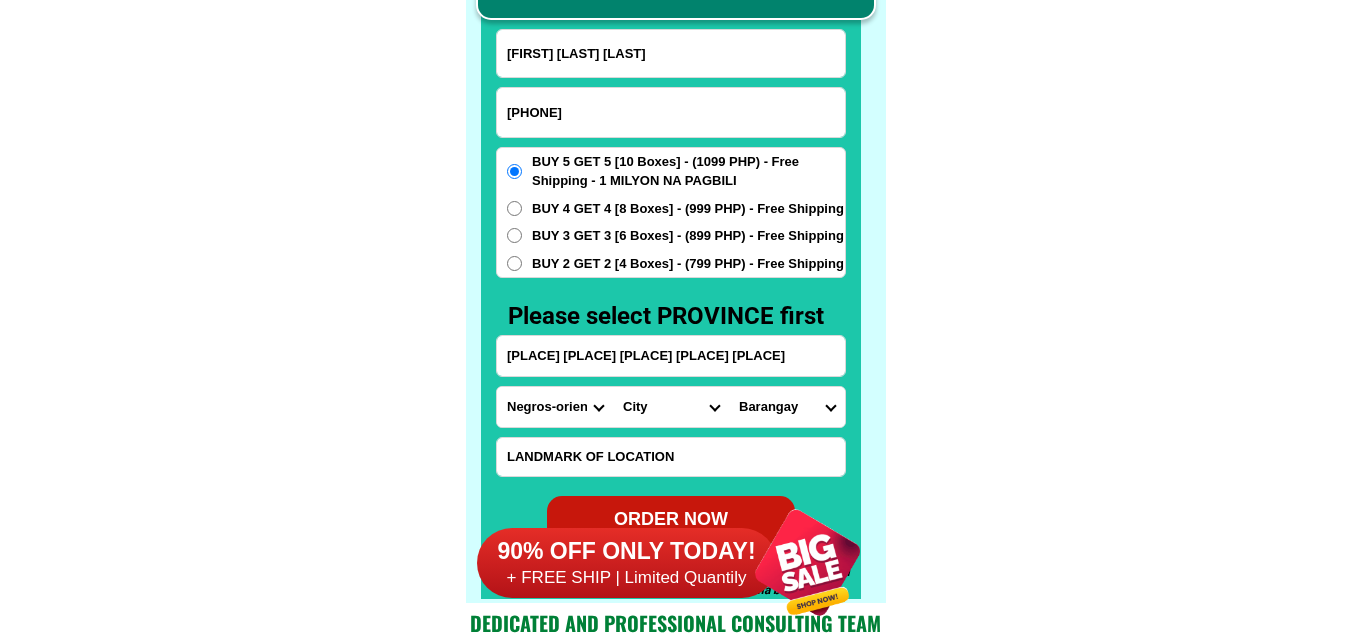 select on "63_411858344771" 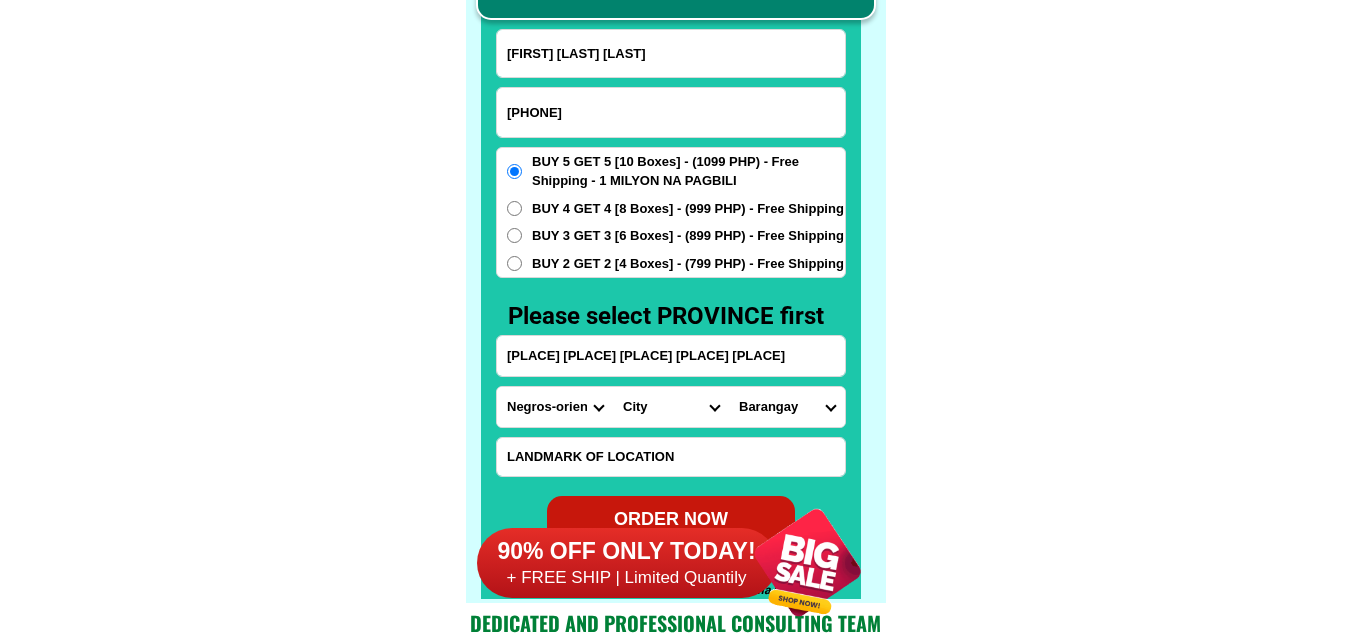 click on "Barangay Anahawan Apo island Bagacay Baslay Batuhon dacu Boloc-boloc Bulak Bunga Casile Libjo Lipayo Maayongtubig Mag-aso Magsaysay Malongcay dacu Masaplod norte Masaplod sur Panubtuban Poblacion i Poblacion ii Poblacion iii Tugawe Tunga-tunga" at bounding box center (787, 407) 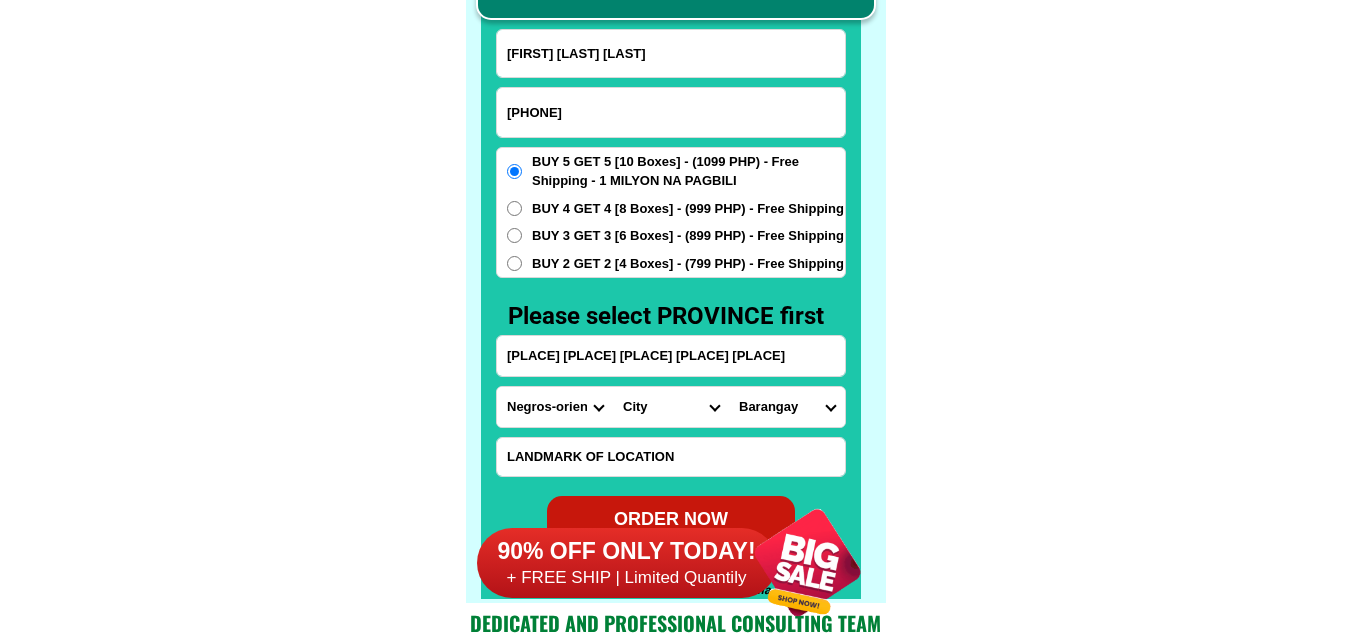 click on "FREE SHIPPING NATIONWIDE Contact Review Introduction Product BONA VITA COFFEE Comprehensive health protection solution
Research by Dr. Willie Ong and Dr. Liza Ong ✅ 𝙰𝚗𝚝𝚒 𝙲𝚊𝚗𝚌𝚎𝚛 ✅ 𝙰𝚗𝚝𝚒 𝚂𝚝𝚛𝚘𝚔𝚎
✅ 𝙰𝚗𝚝𝚒 𝙳𝚒𝚊𝚋𝚎𝚝𝚒𝚌 ✅ 𝙳𝚒𝚊𝚋𝚎𝚝𝚎𝚜 FAKE VS ORIGINAL Noon: nagkaroon ng cancer, hindi makalakad ng normal pagkatapos: uminom ng Bonavita dalawang beses sa isang araw, maaaring maglakad nang mag-isa, bawasan ang mga sintomas ng kanser The product has been certified for
safety and effectiveness Prevent and combat signs of diabetes, hypertension, and cardiovascular diseases Helps strengthen bones and joints Prevent cancer Reduce excess fat Anti-aging BONAVITA CAFE WITH HYDROLYZED COLLAGEN Enemy of the cause of disease LIZA ONG Doc Nutrition Department of Philippines General Hospital shared that BONA VITA CAFE sprouts are the panacea in anti - aging and anti-disease. Start After 1 week" at bounding box center (675, -6201) 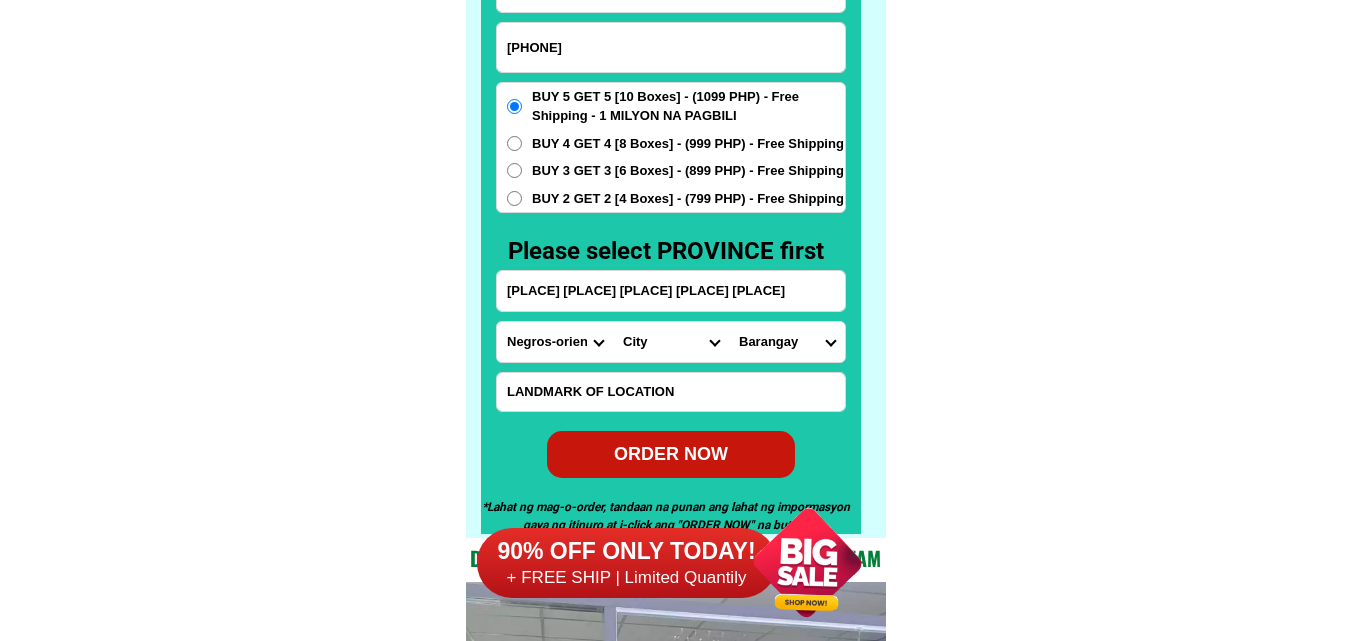 scroll, scrollTop: 15746, scrollLeft: 0, axis: vertical 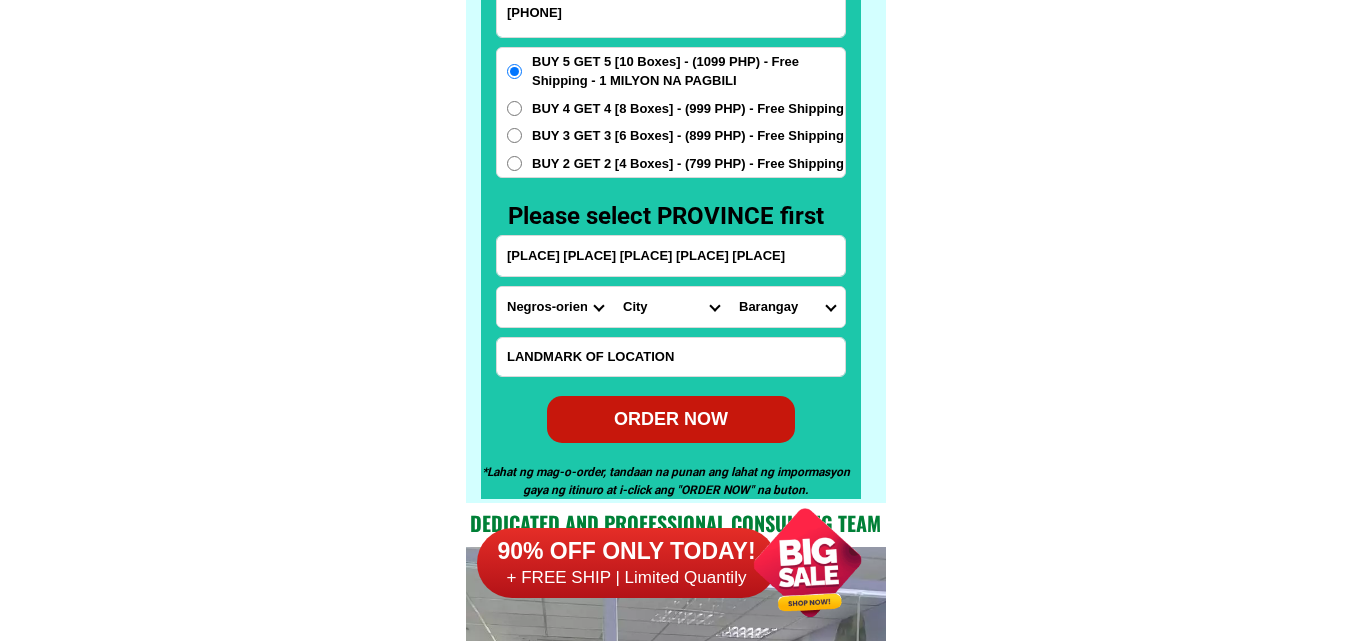 click on "ORDER NOW" at bounding box center [671, 418] 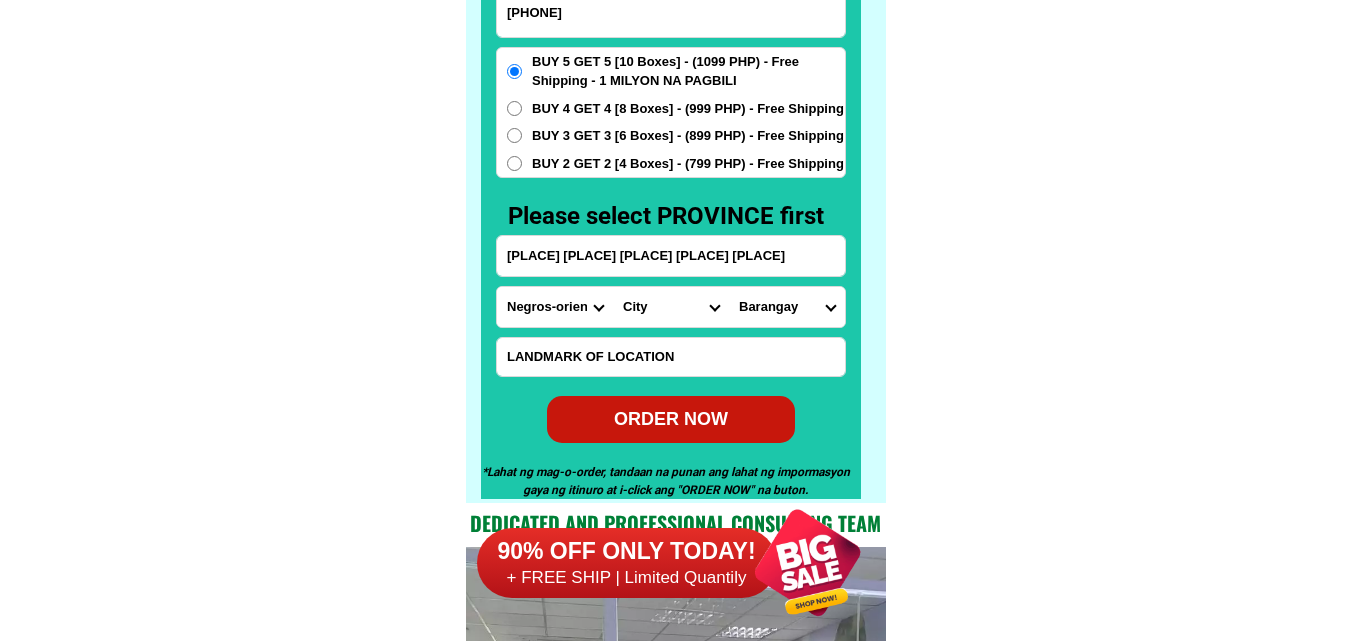 radio on "true" 